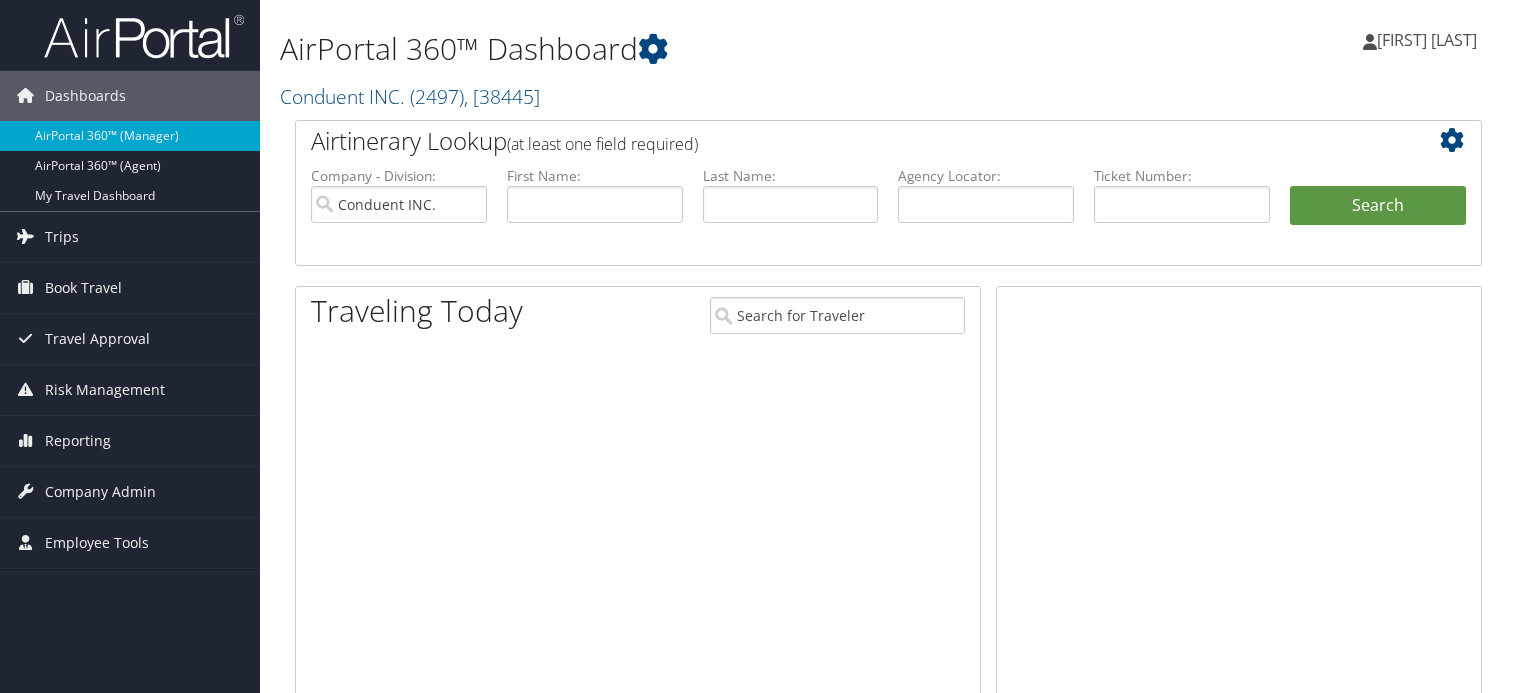 scroll, scrollTop: 0, scrollLeft: 0, axis: both 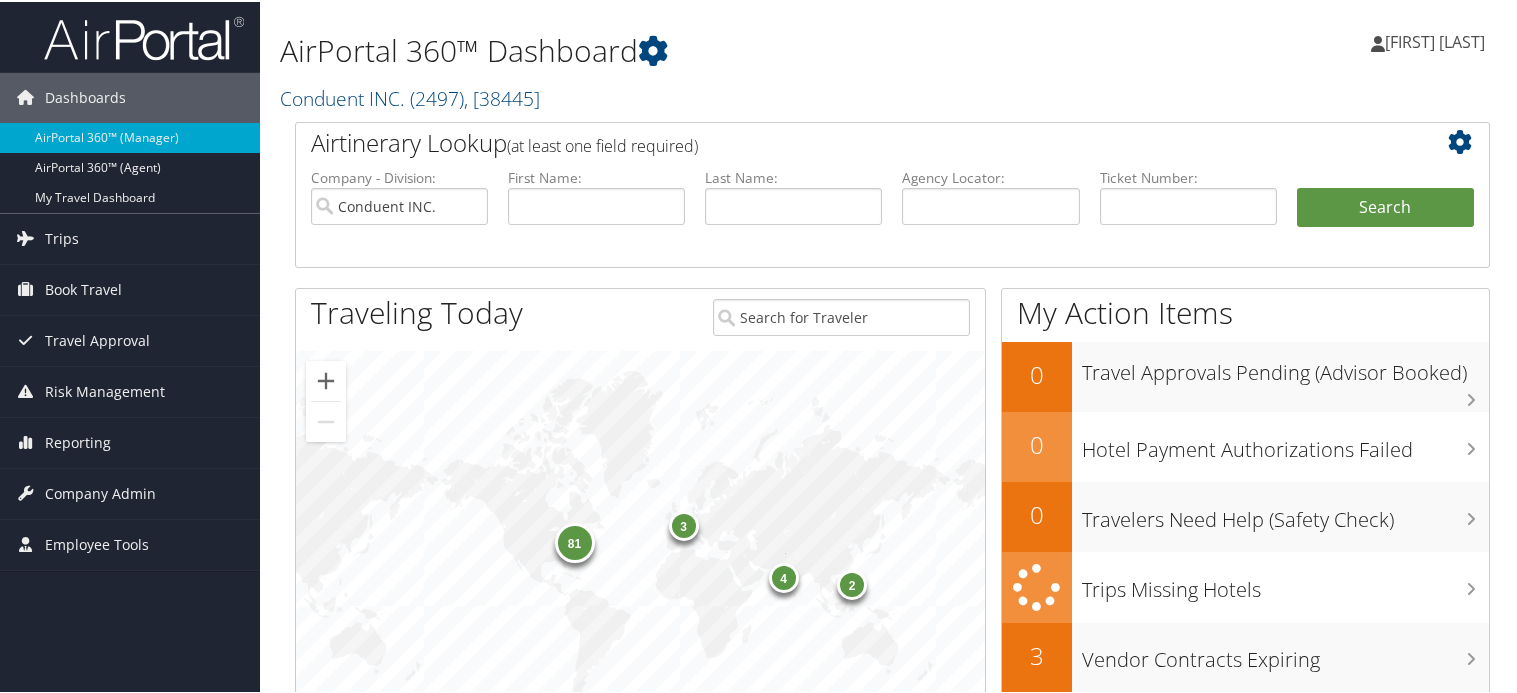 click on "AirPortal 360™ Dashboard
Conduent INC.   ( [NUMBER] )  , [ NUMBER ]    Conduent INC.     Magna Cosma Body & Chassis Iowa (MBCI)     Magna ESE Troy     Magna Steyr USA     MAGNA COSMA EAGLE BEND     ABC Group     TI Fluid Systems     Nielsen Company(US), LLC      IAV Automotive Engineering, INC.     Moba Americas, Inc
Conduent INC., [NUMBER]
Magna Cosma Body & Chassis Iowa (MBCI), [NUMBER]
Magna ESE Troy, [NUMBER]
Magna Steyr USA, [NUMBER]
MAGNA COSMA EAGLE BEND, [NUMBER]
ABC Group, [NUMBER]
TI Fluid Systems, [NUMBER]
Nielsen Company(US), LLC , [NUMBER]
IAV Automotive Engineering, INC., [NUMBER]
Moba Americas, Inc, [NUMBER]" at bounding box center (688, 61) 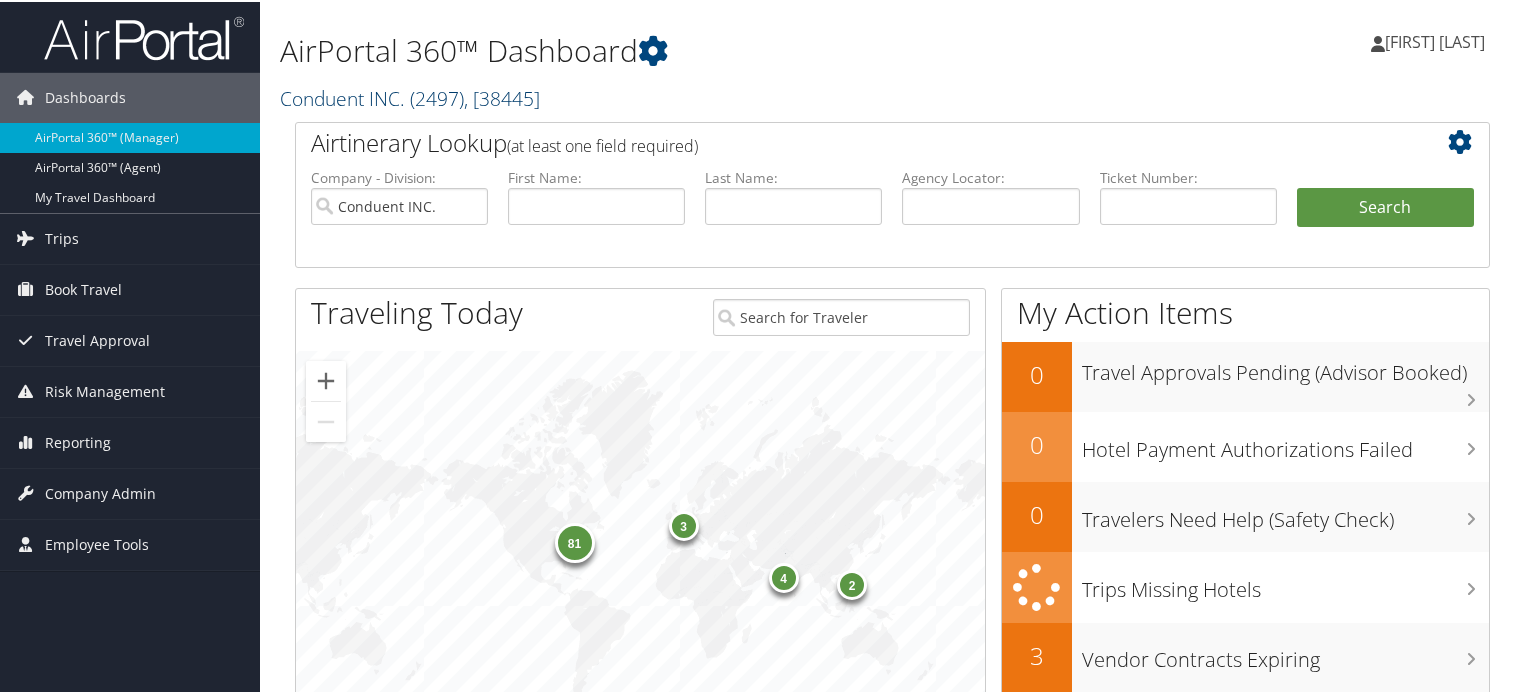 click on "Conduent INC.   ( 2497 )  , [ 38445 ]" at bounding box center (410, 96) 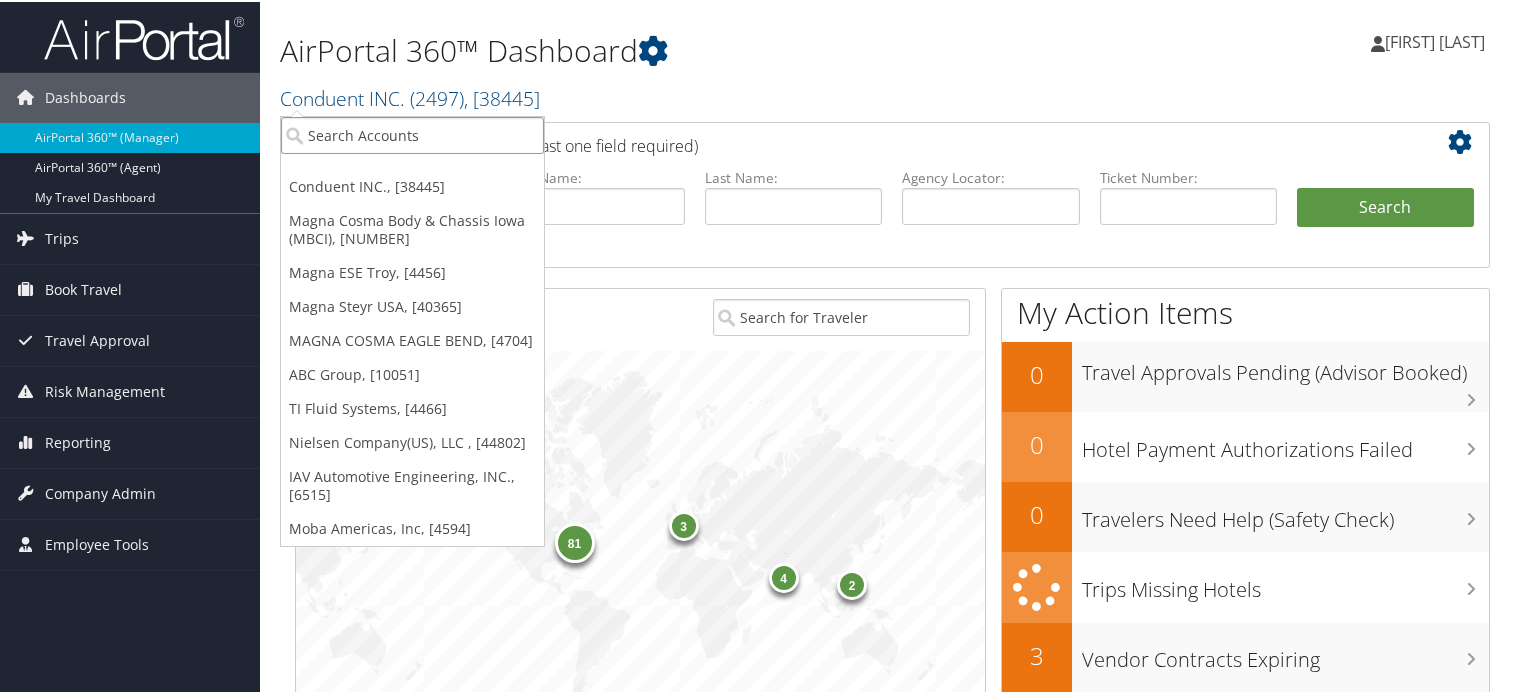 click at bounding box center [412, 133] 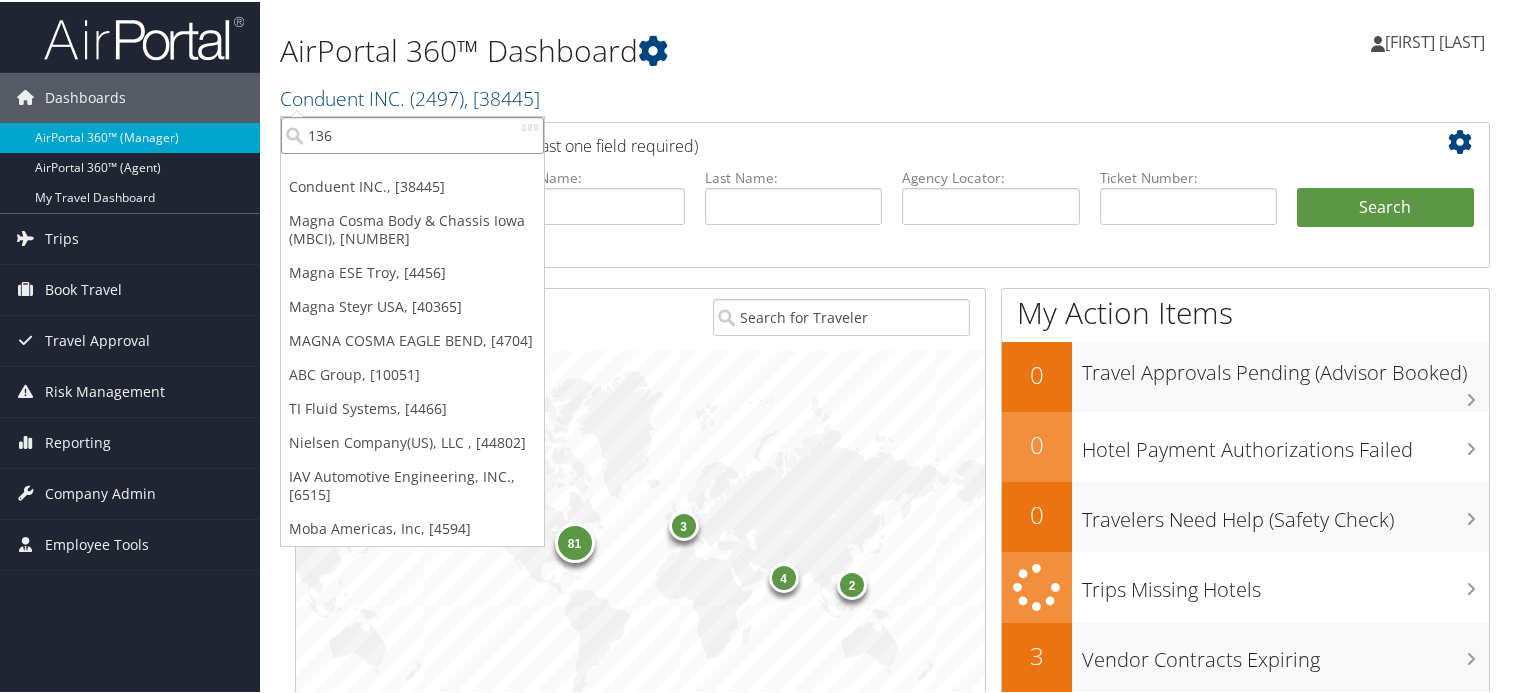 type on "1360" 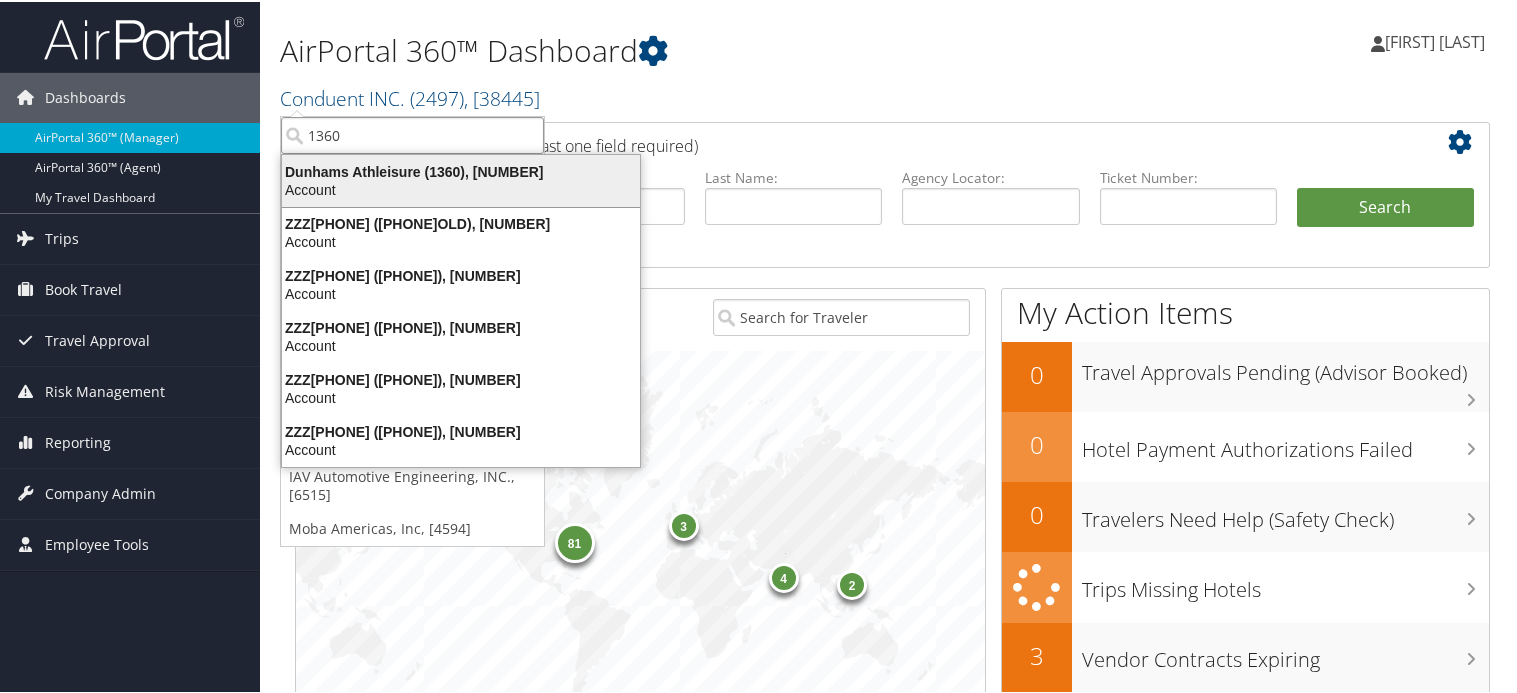click on "Dunhams Athleisure (1360), [NUMBER]" at bounding box center [461, 170] 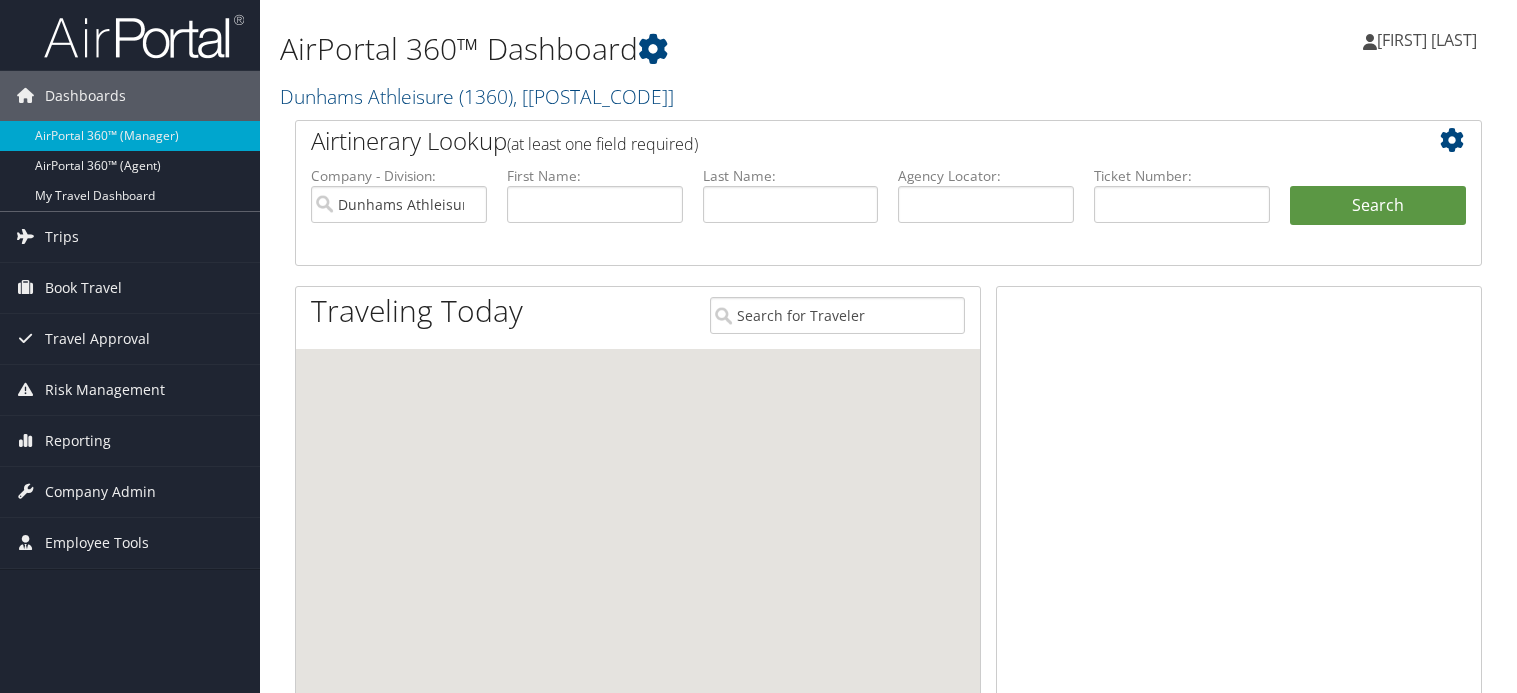 scroll, scrollTop: 0, scrollLeft: 0, axis: both 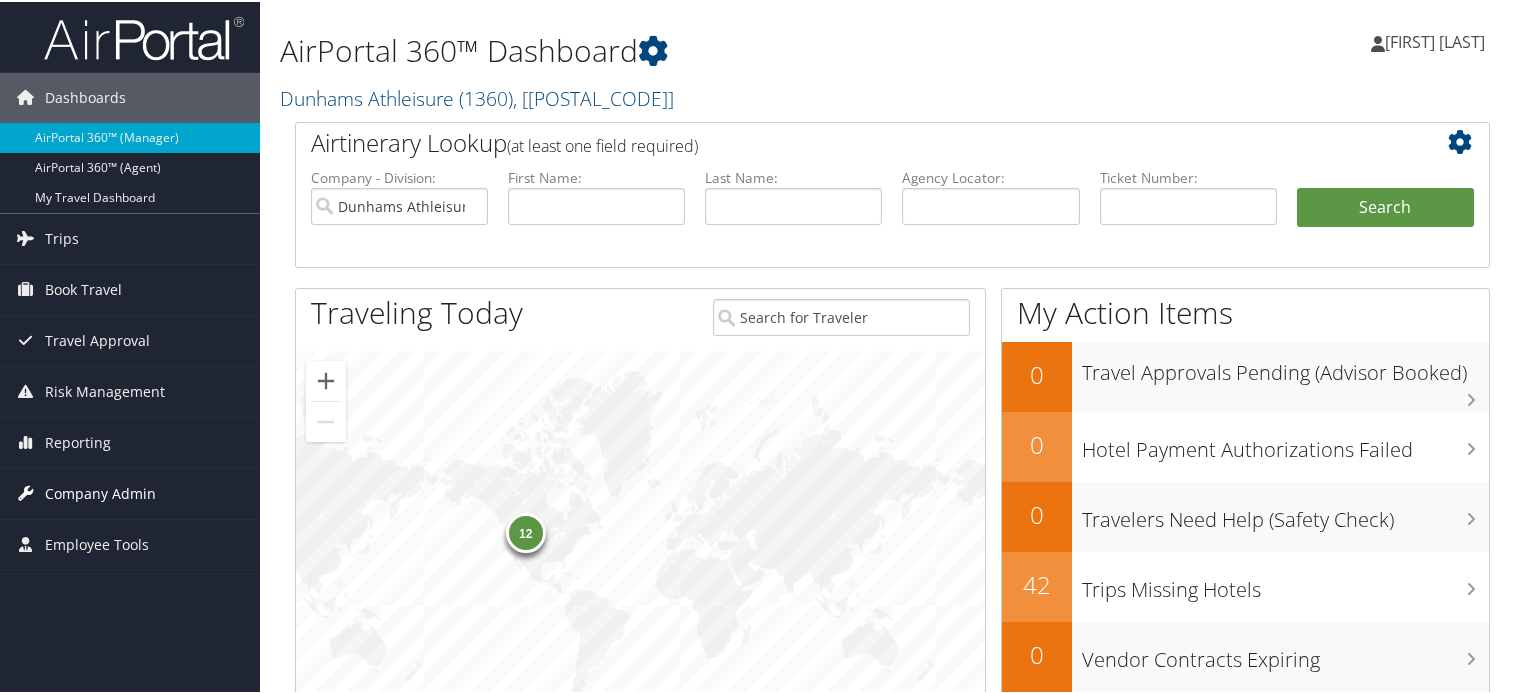 click on "Company Admin" at bounding box center (100, 492) 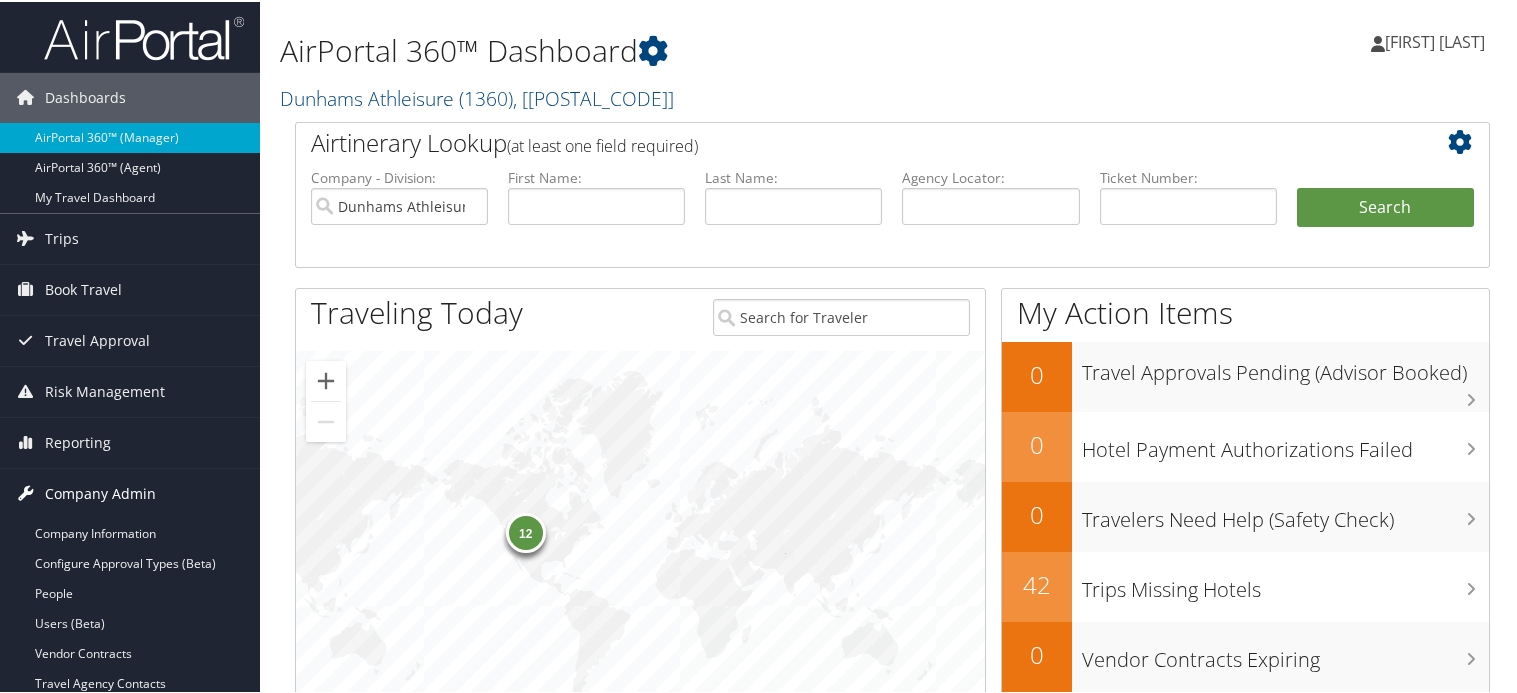 scroll, scrollTop: 400, scrollLeft: 0, axis: vertical 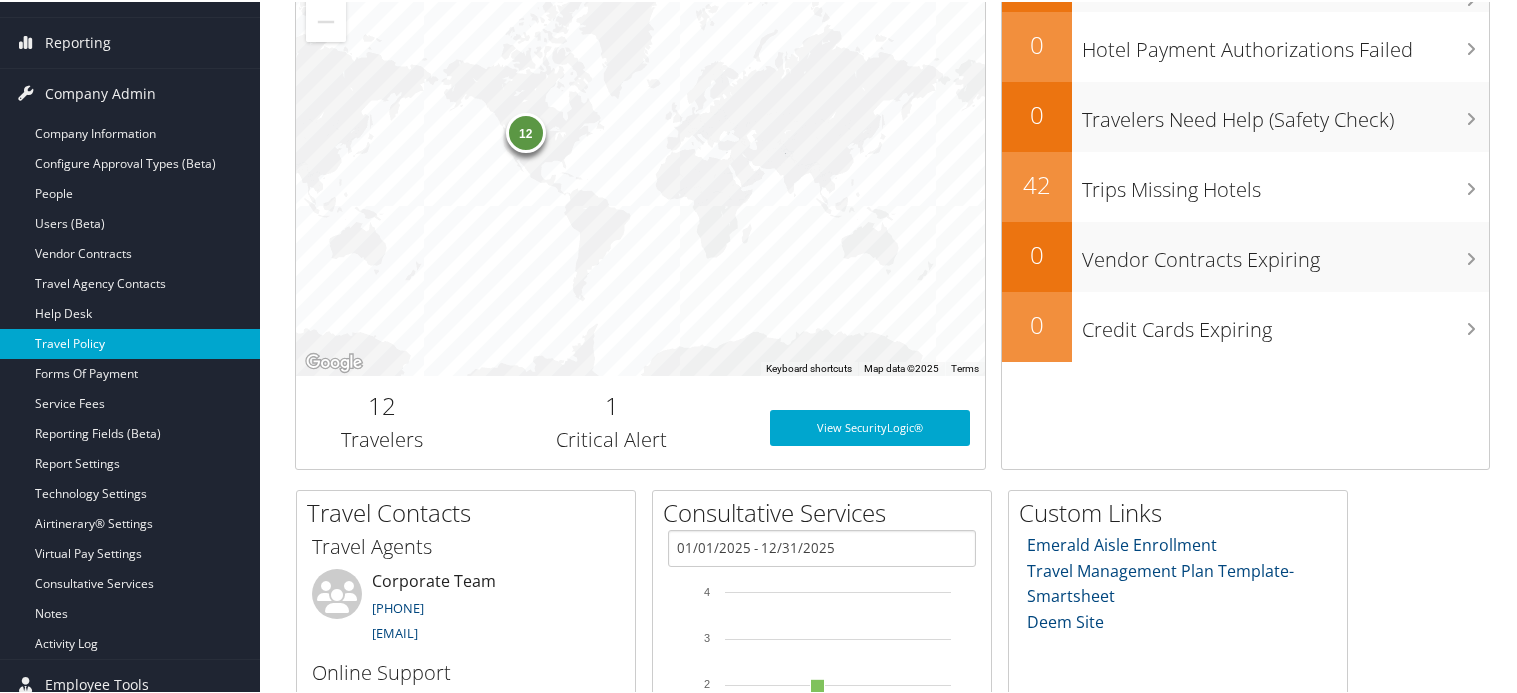 click on "Travel Policy" at bounding box center [130, 342] 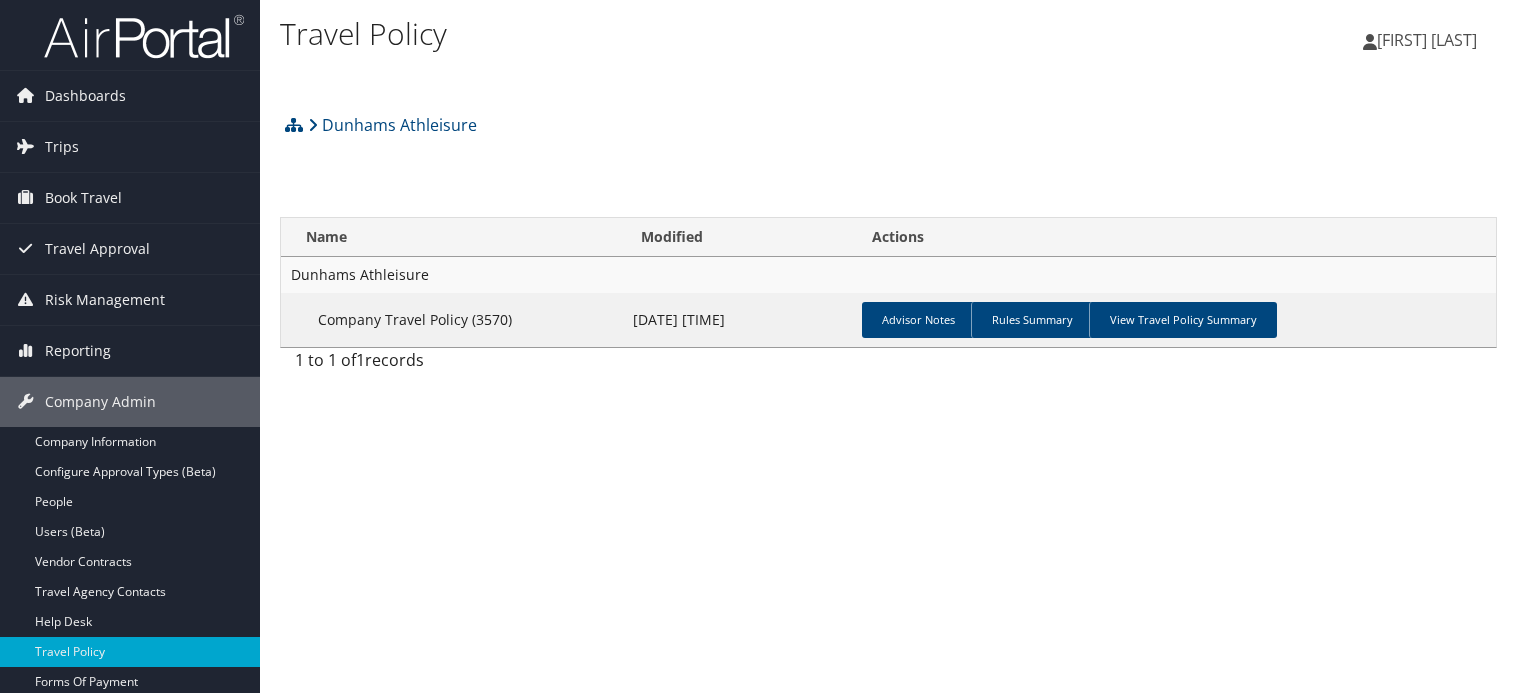 scroll, scrollTop: 0, scrollLeft: 0, axis: both 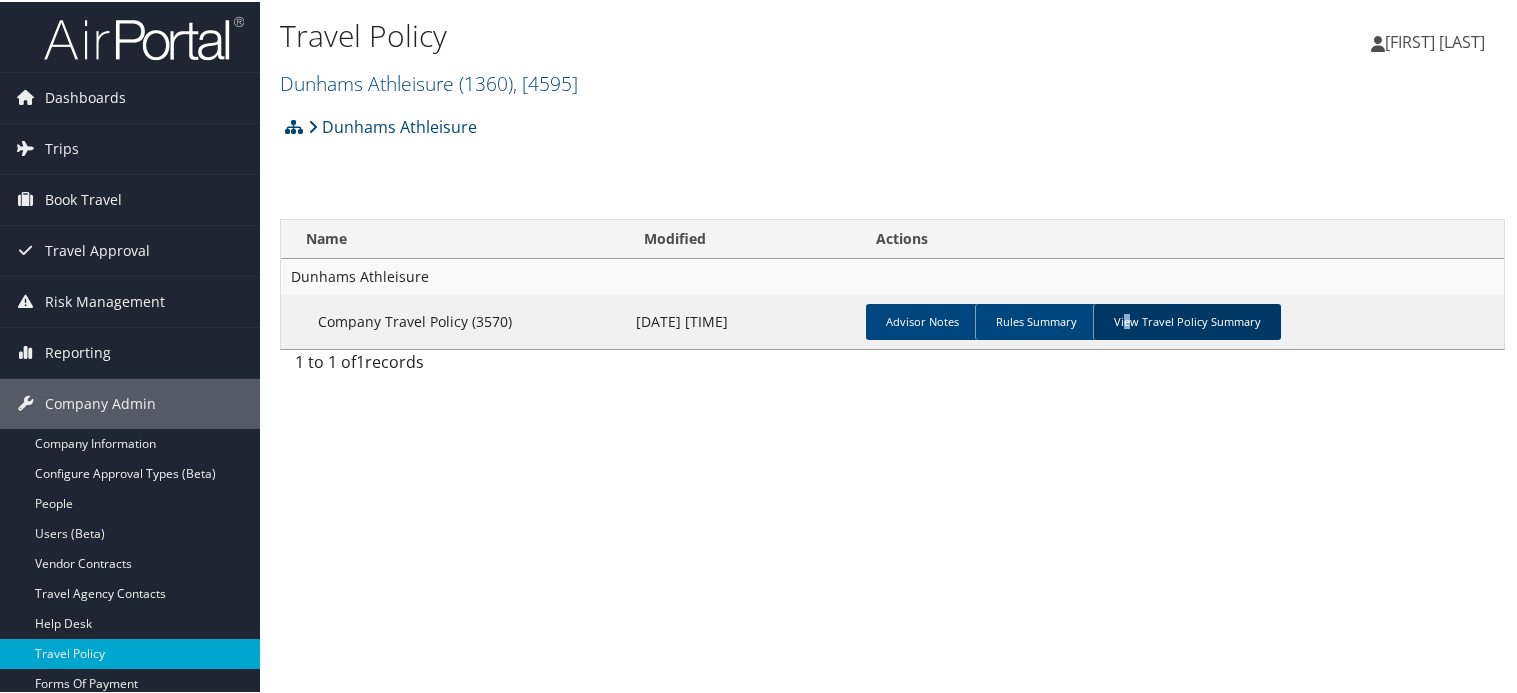 click on "View Travel Policy Summary" at bounding box center [1187, 320] 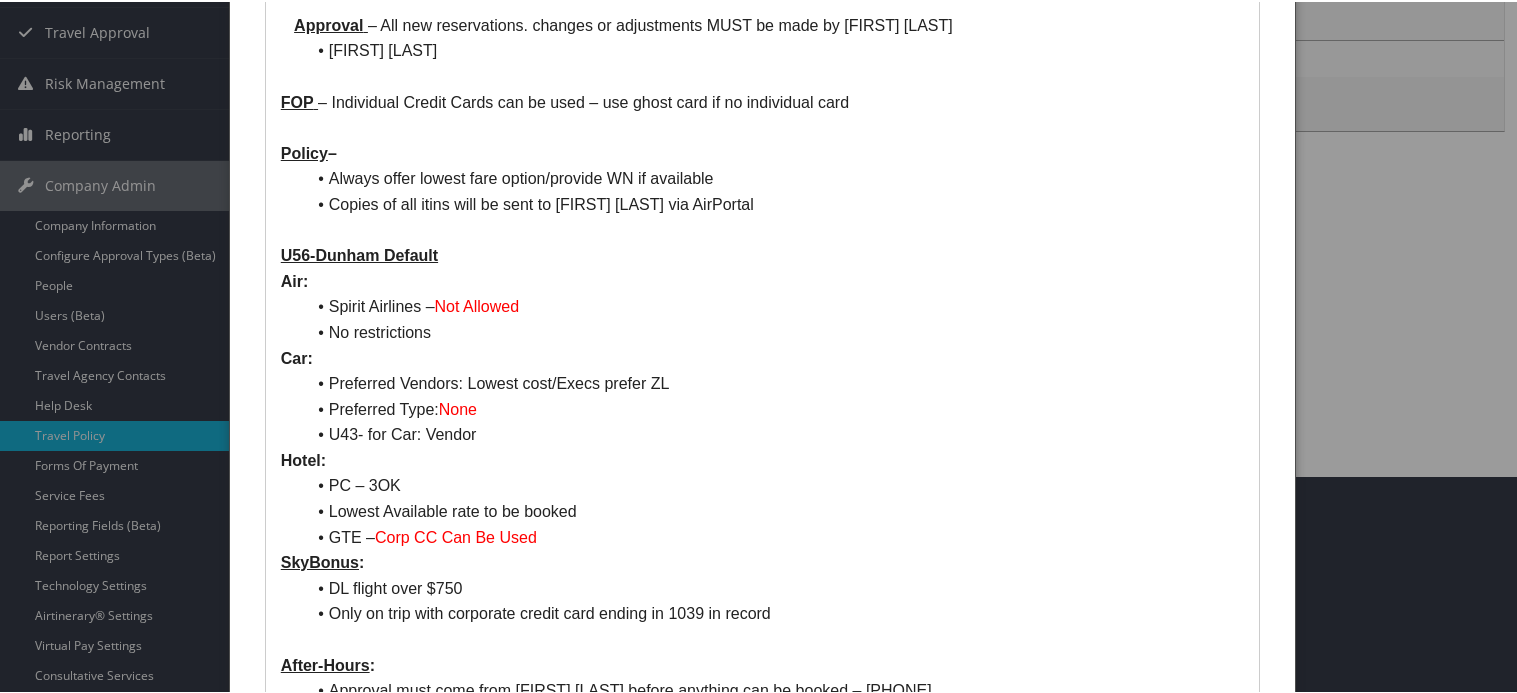 scroll, scrollTop: 0, scrollLeft: 0, axis: both 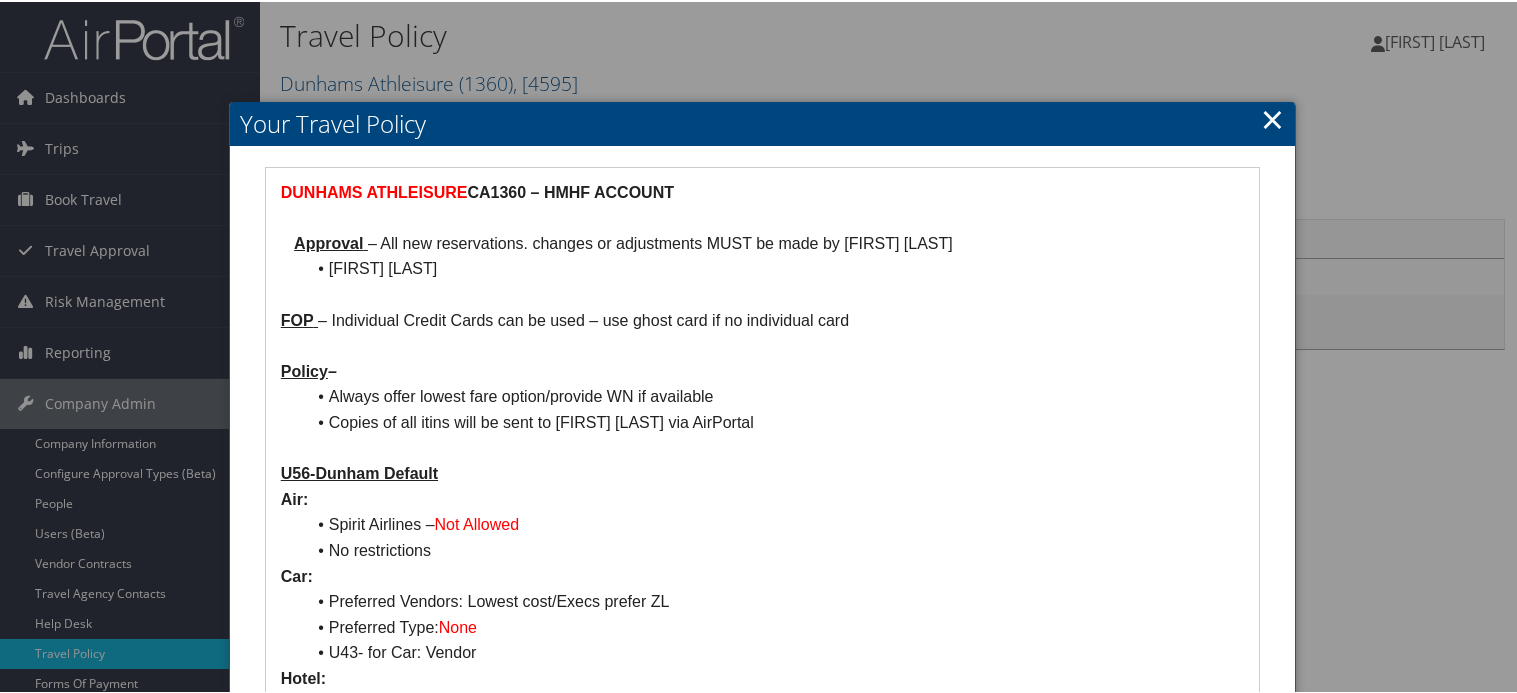 click on "×" at bounding box center [1272, 117] 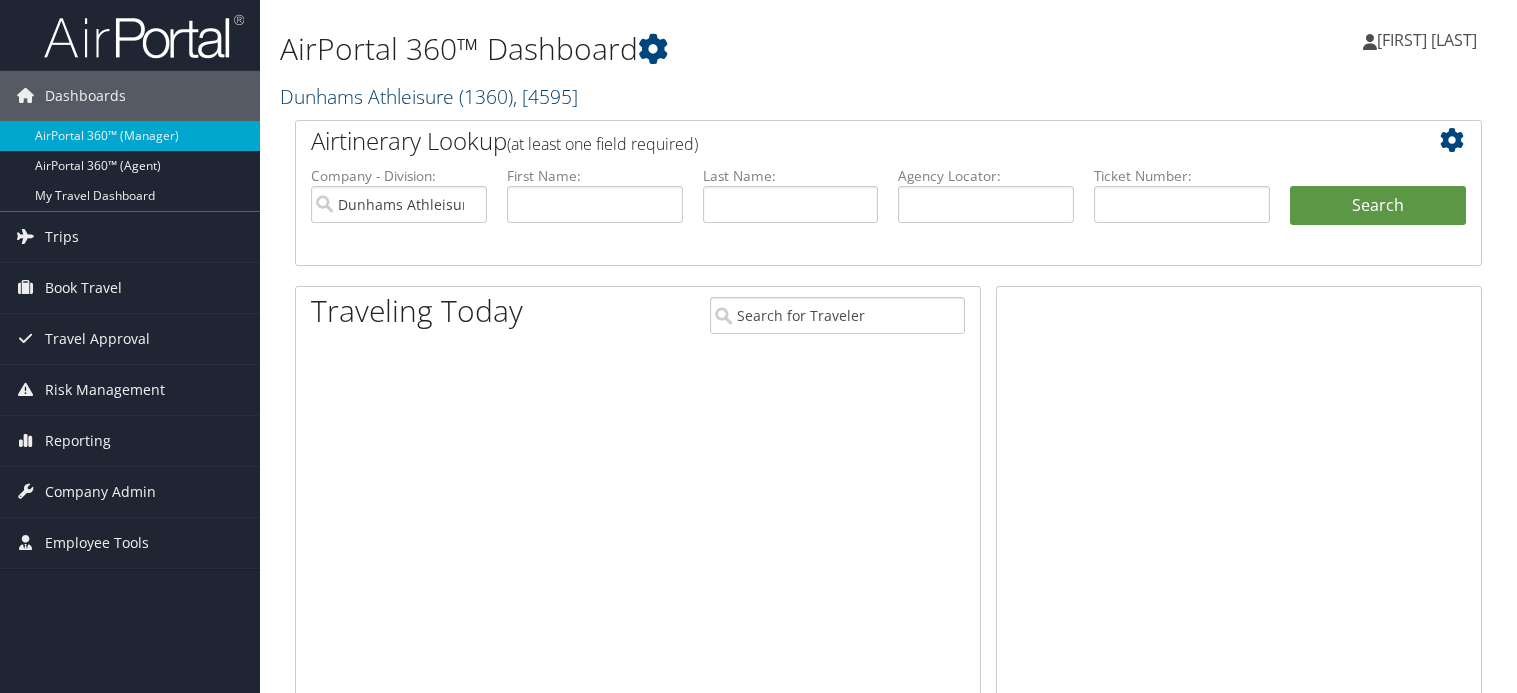 scroll, scrollTop: 0, scrollLeft: 0, axis: both 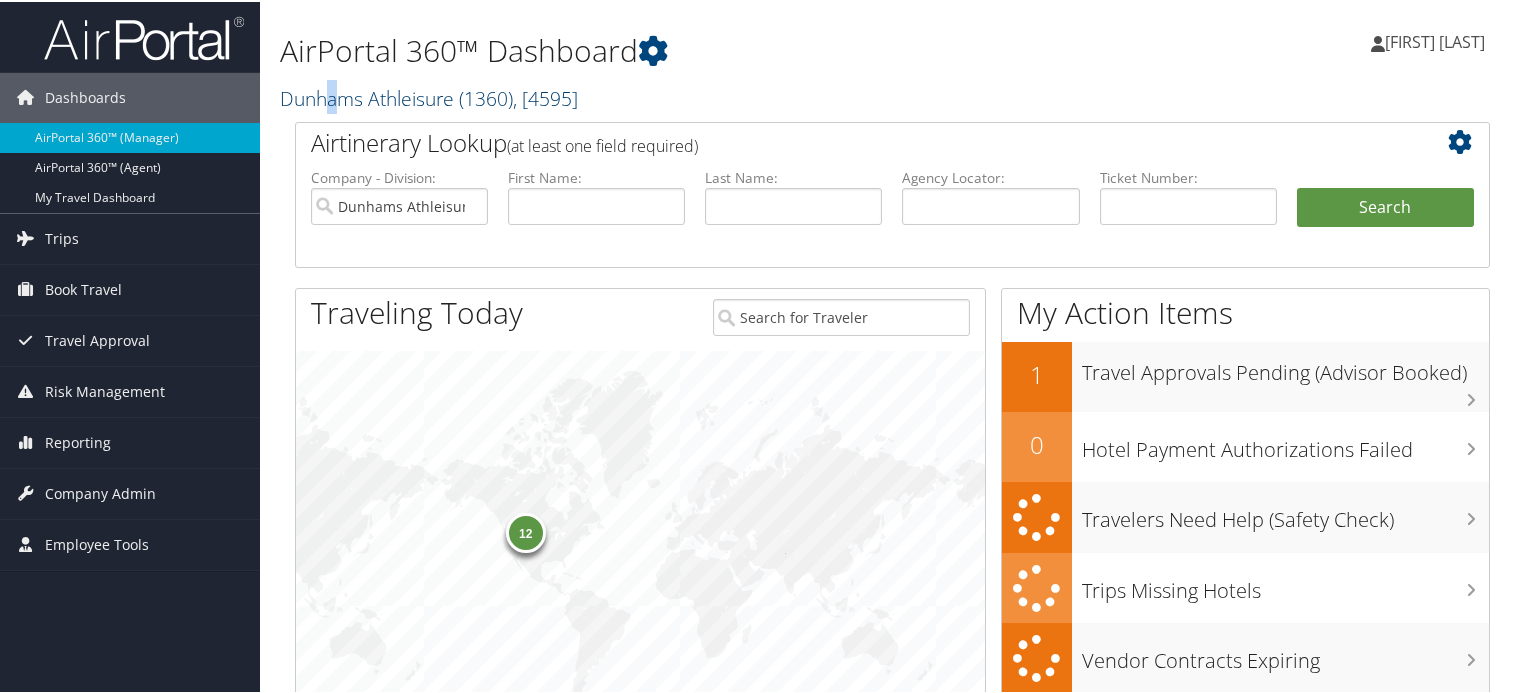 click on "Dunhams Athleisure  ( [NUMBER] )  , [ NUMBER ]" at bounding box center [429, 96] 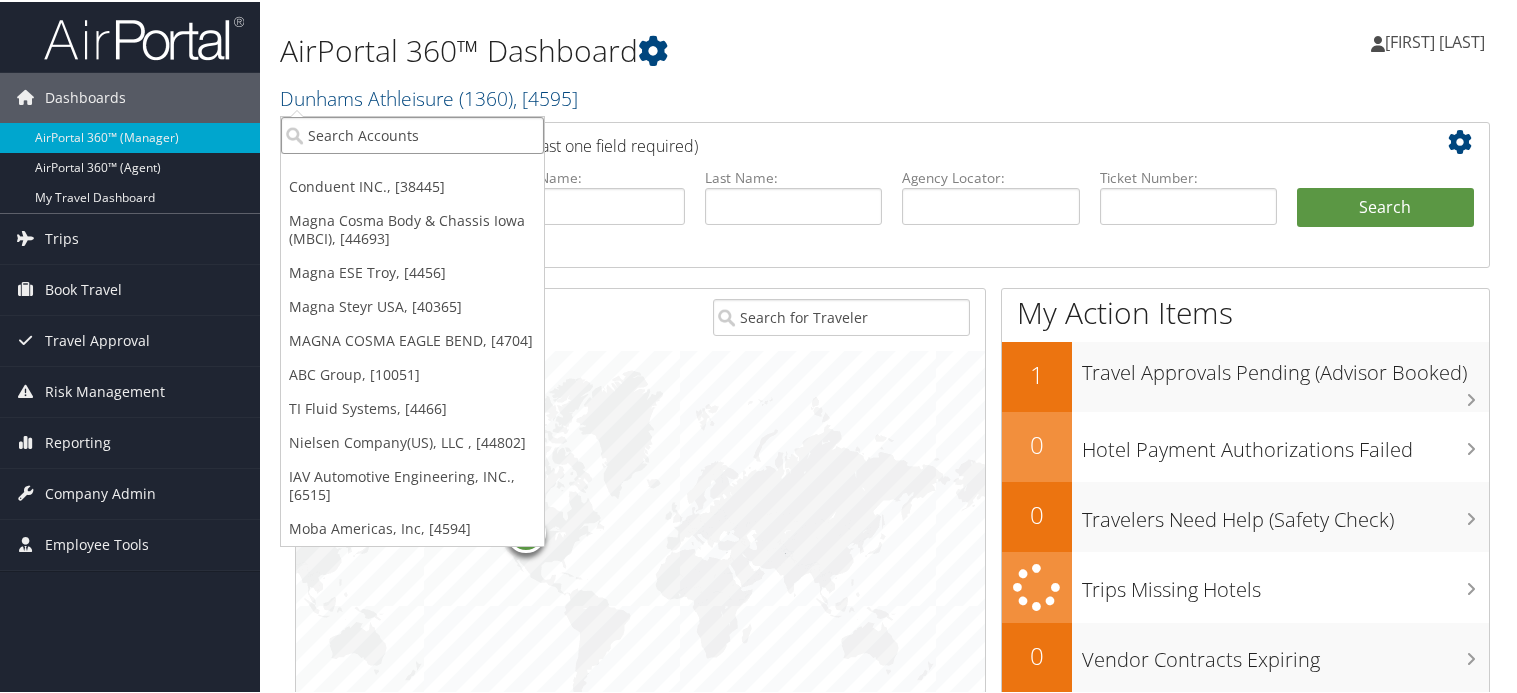click at bounding box center (412, 133) 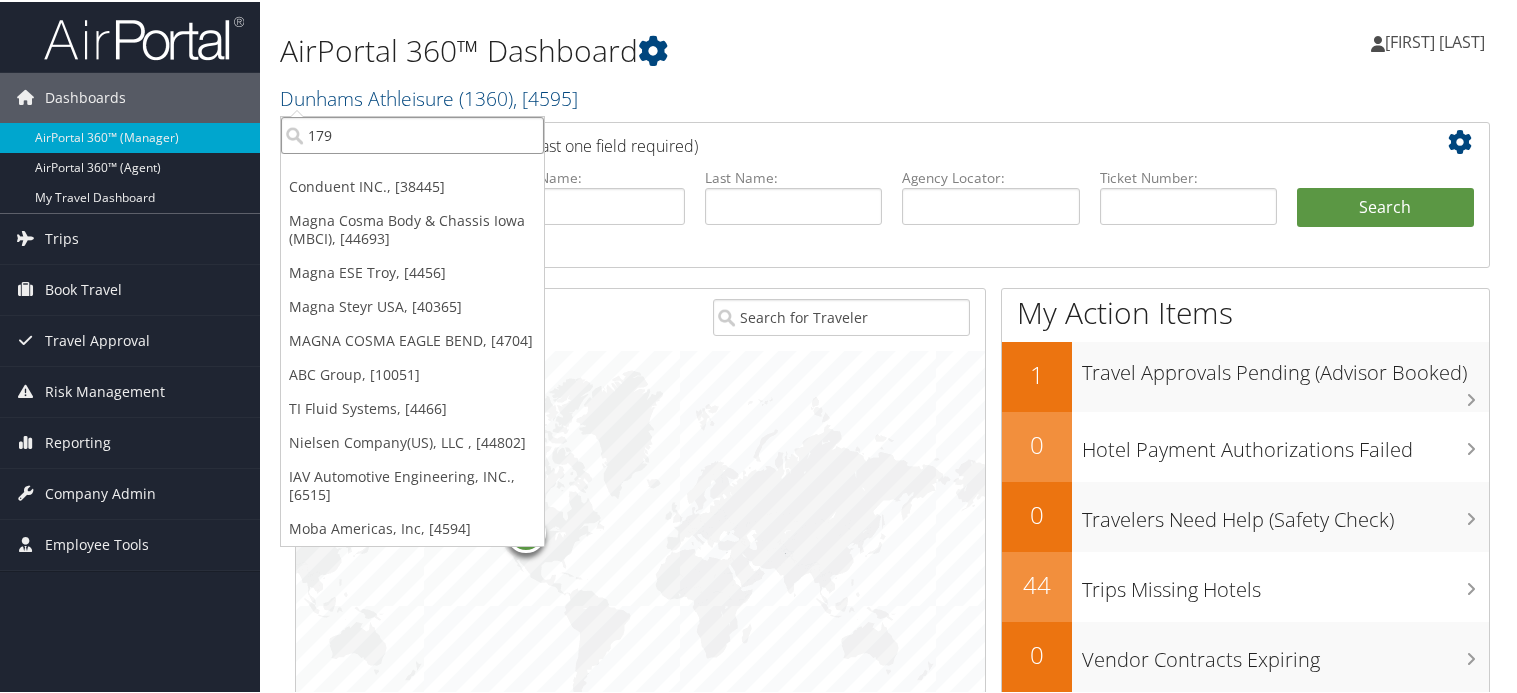 type on "1790" 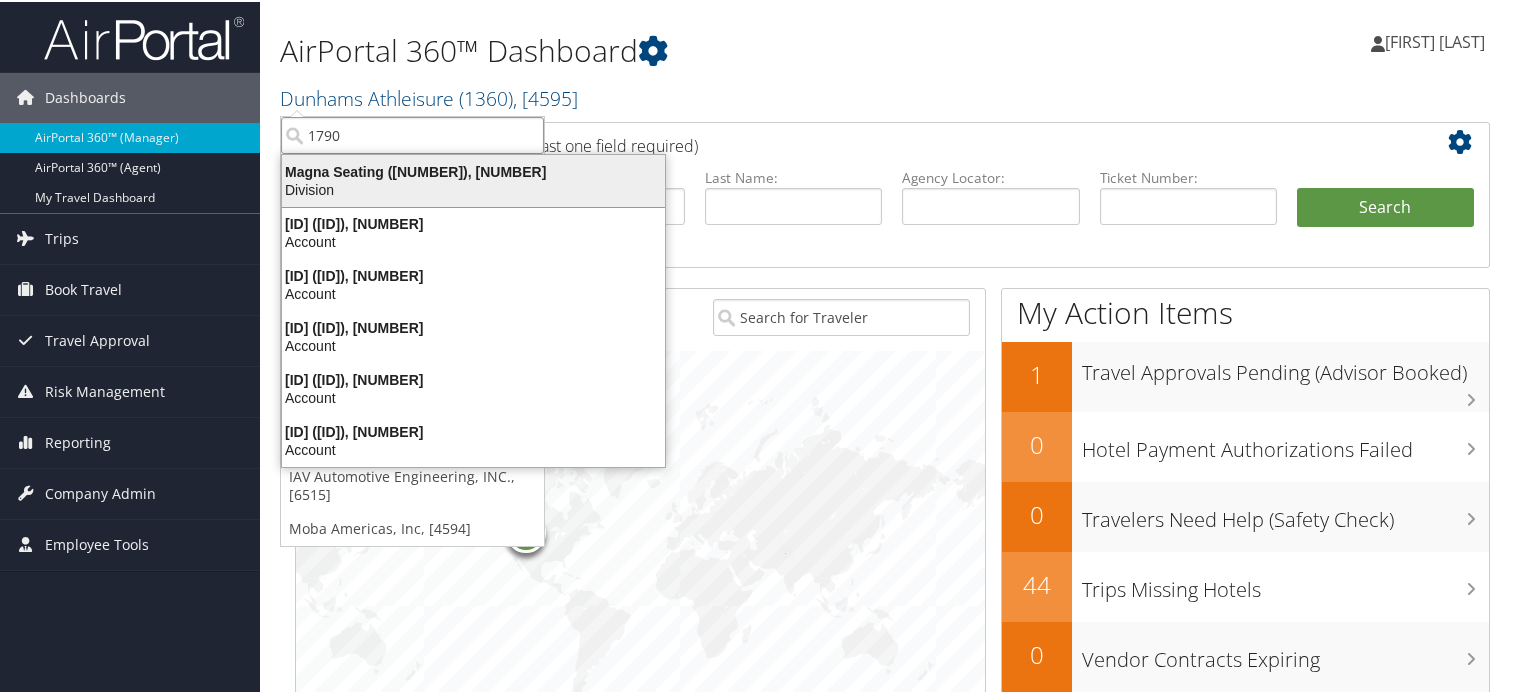 click on "Magna Seating (1790), [4420]" at bounding box center [473, 170] 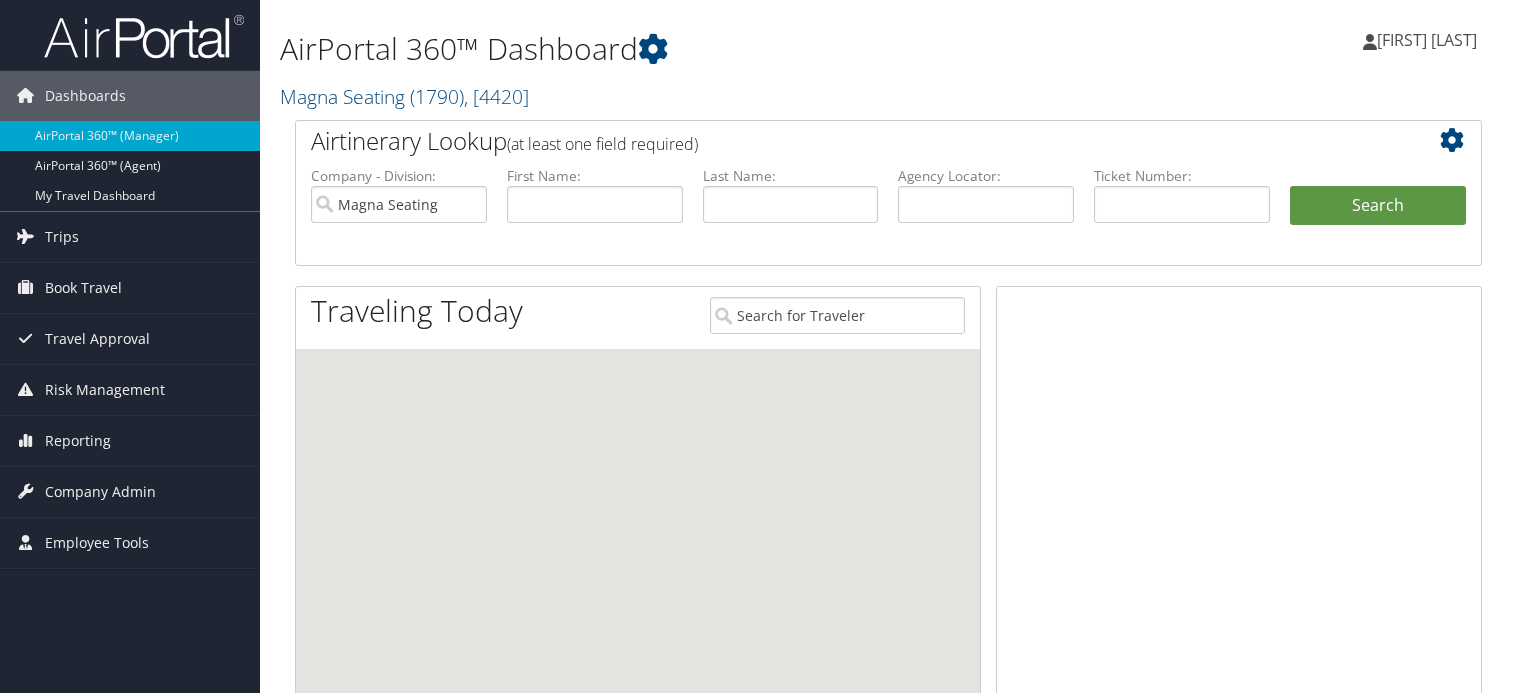 scroll, scrollTop: 0, scrollLeft: 0, axis: both 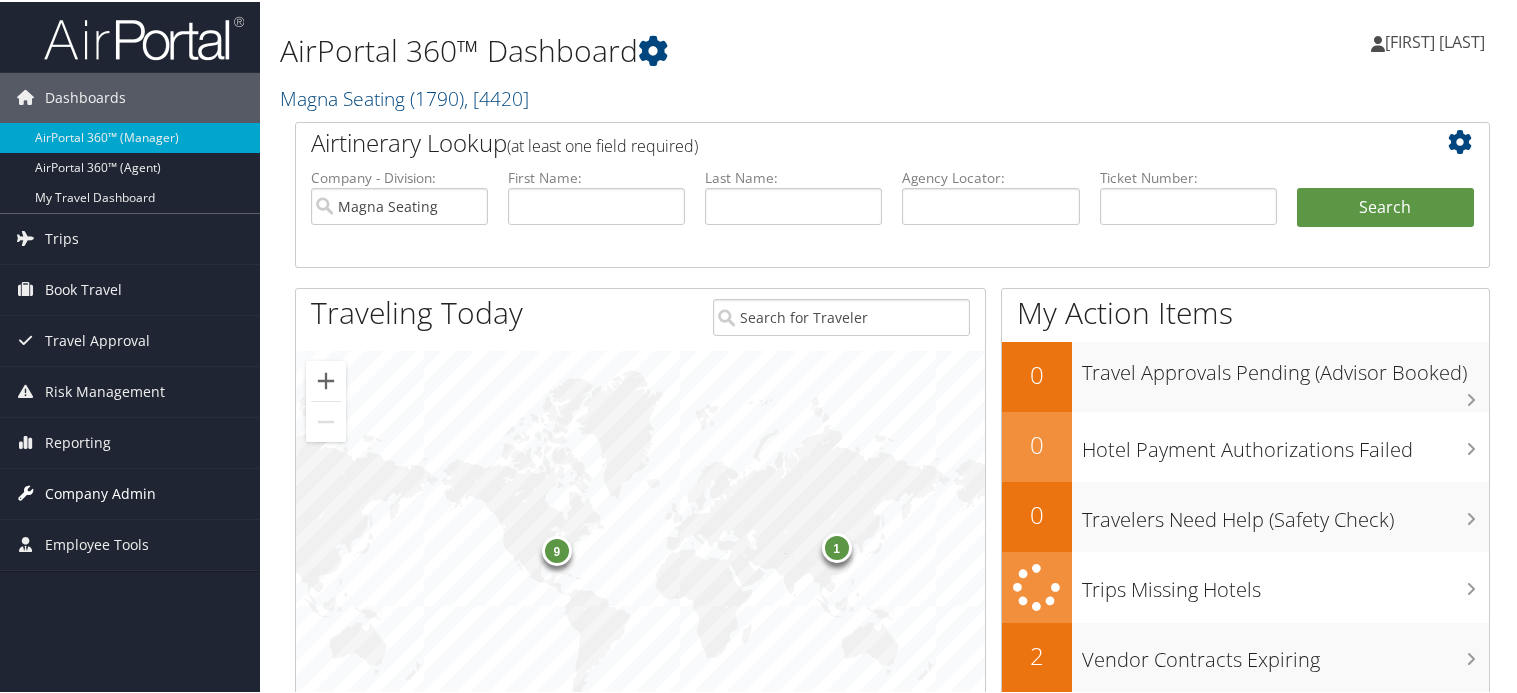 click on "Company Admin" at bounding box center (100, 492) 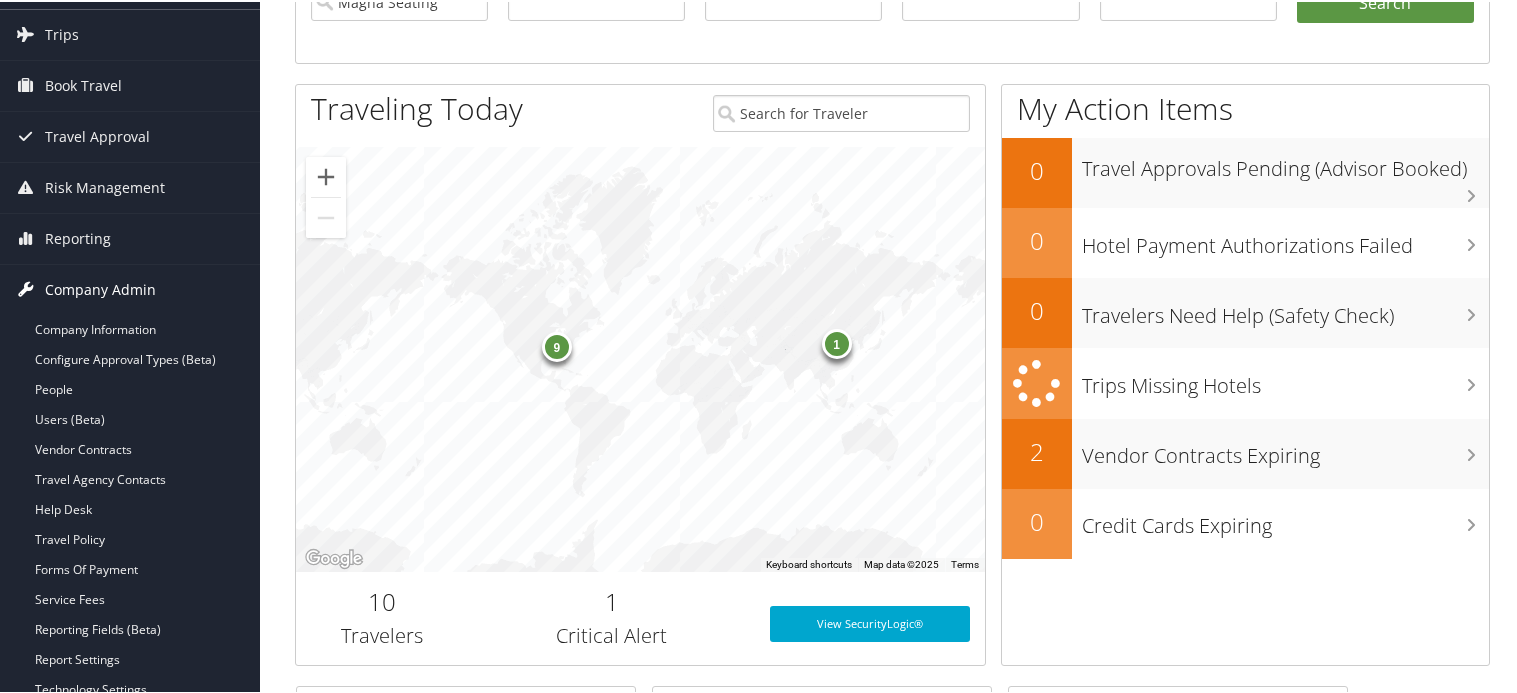 scroll, scrollTop: 600, scrollLeft: 0, axis: vertical 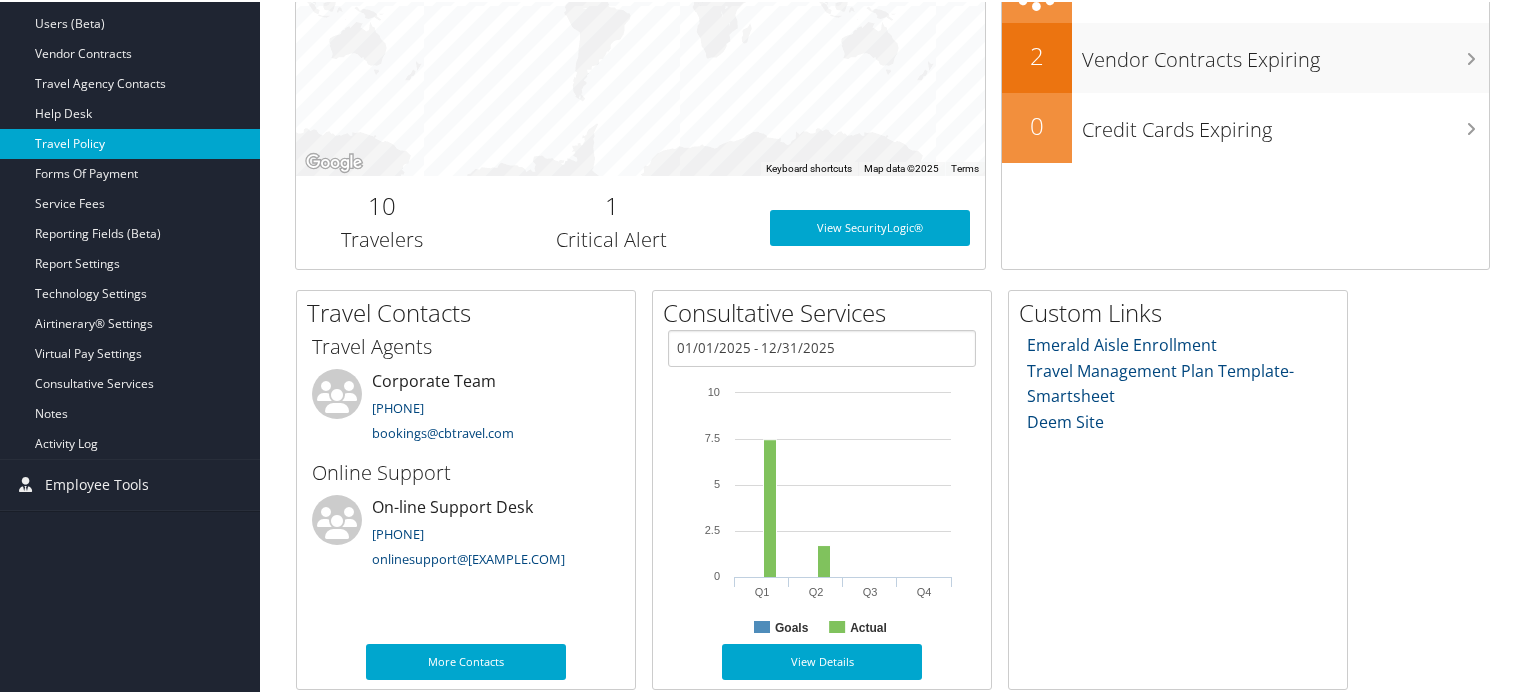 click on "Travel Policy" at bounding box center [130, 142] 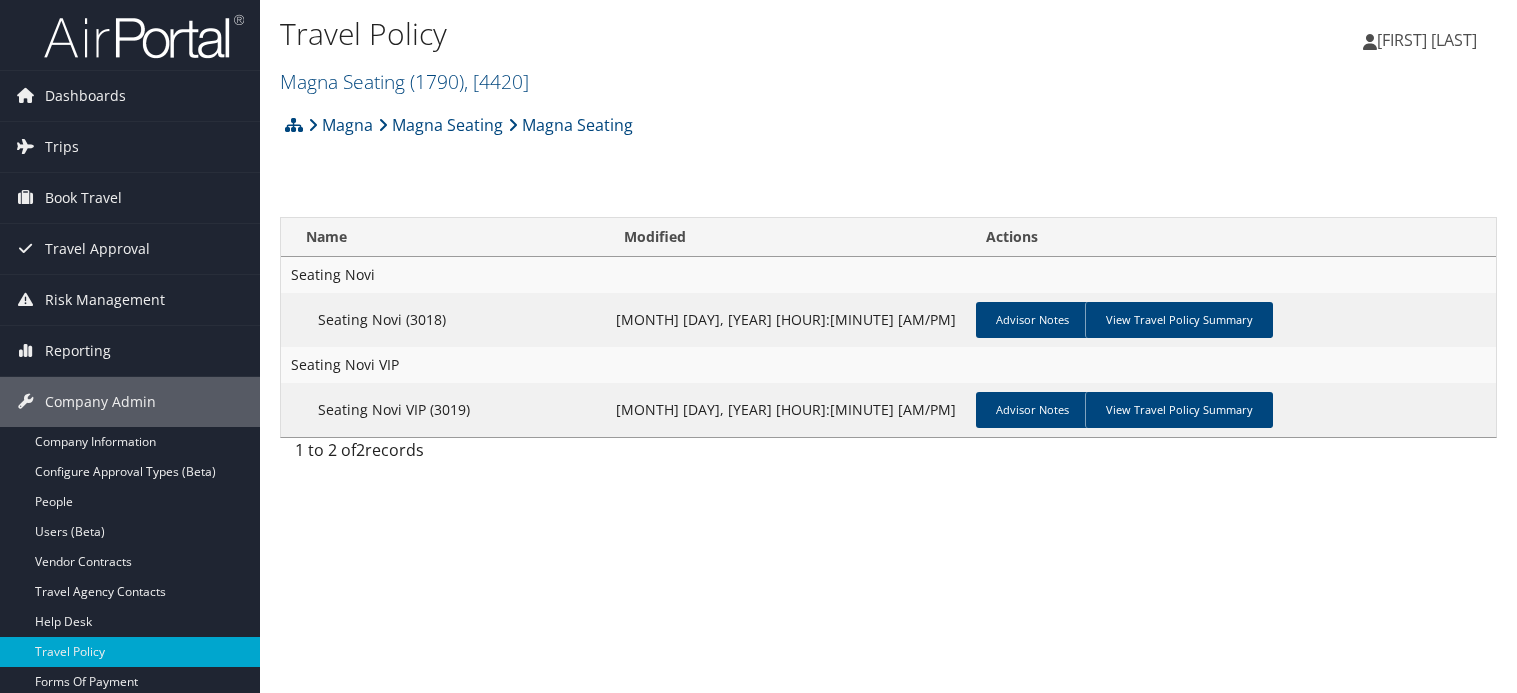 scroll, scrollTop: 0, scrollLeft: 0, axis: both 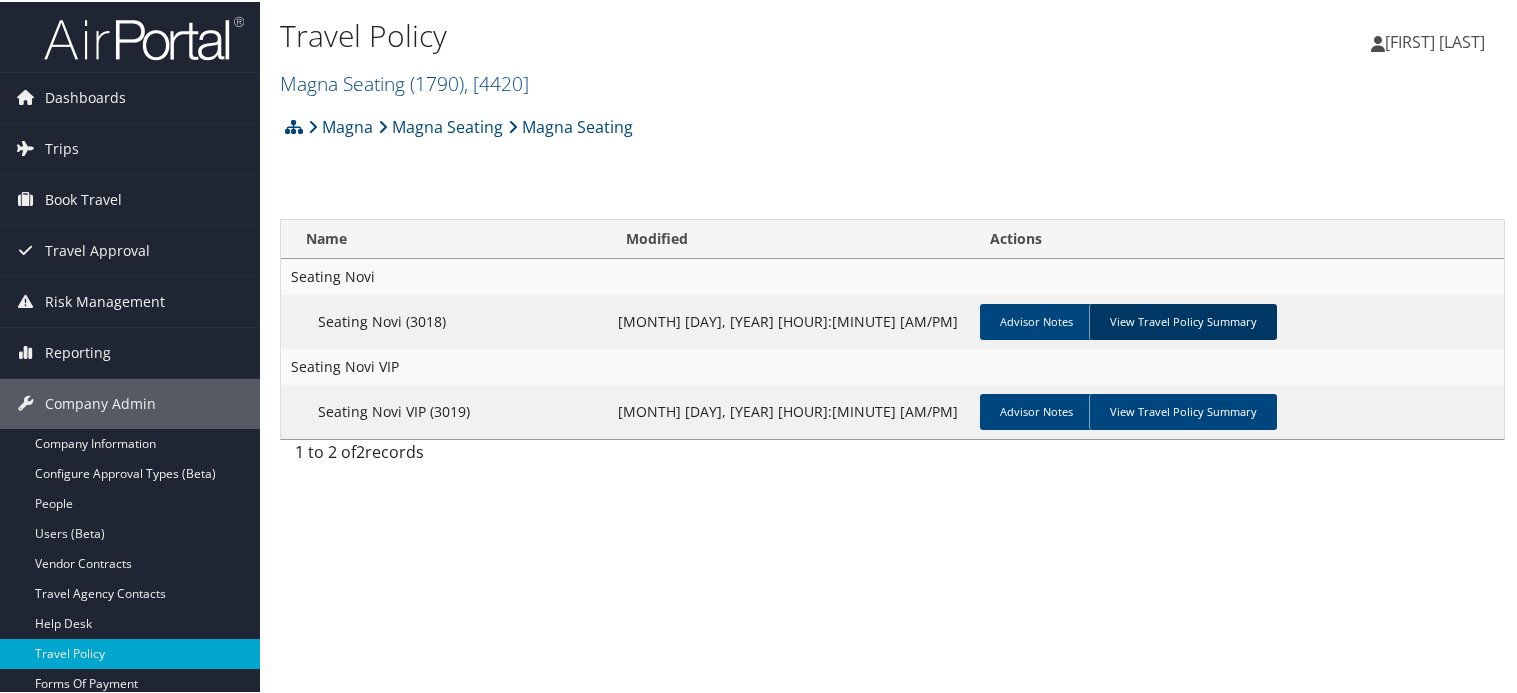 click on "View Travel Policy Summary" at bounding box center [1183, 320] 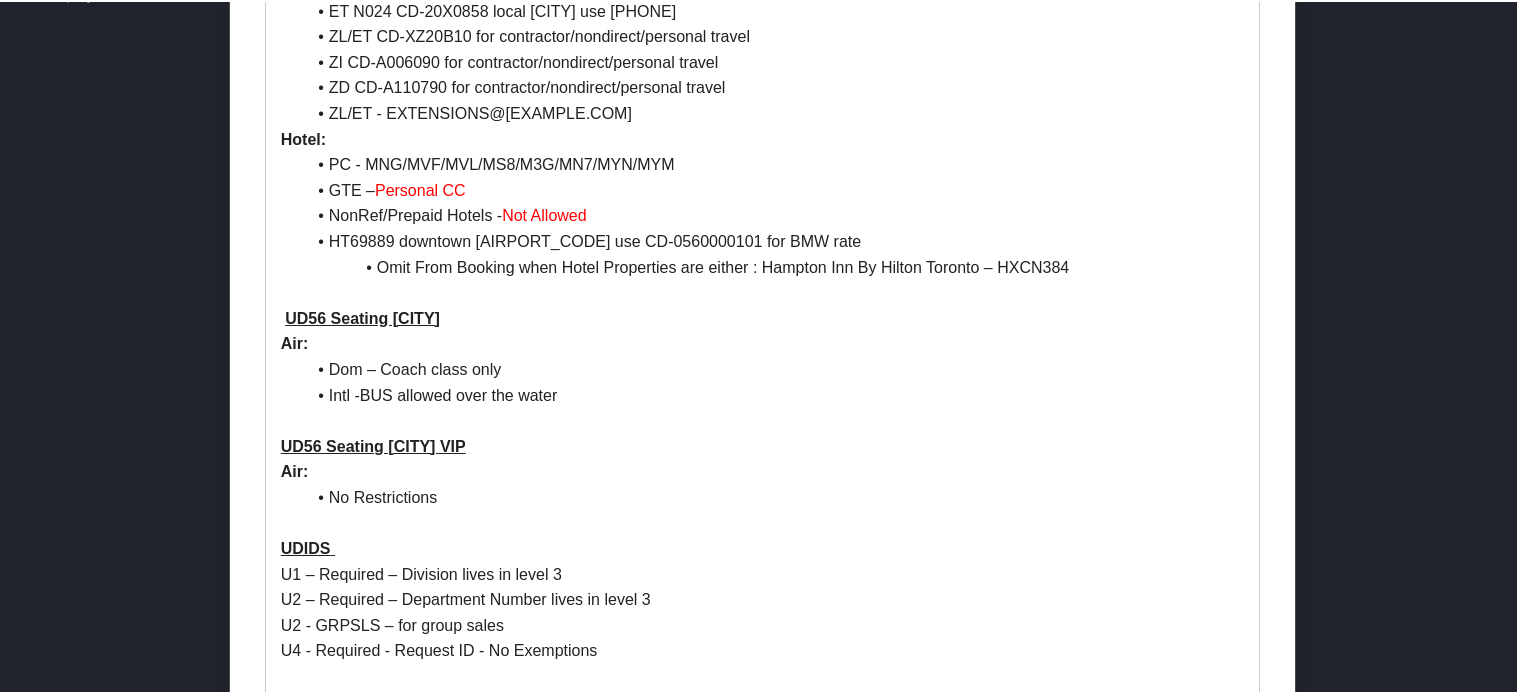 scroll, scrollTop: 1100, scrollLeft: 0, axis: vertical 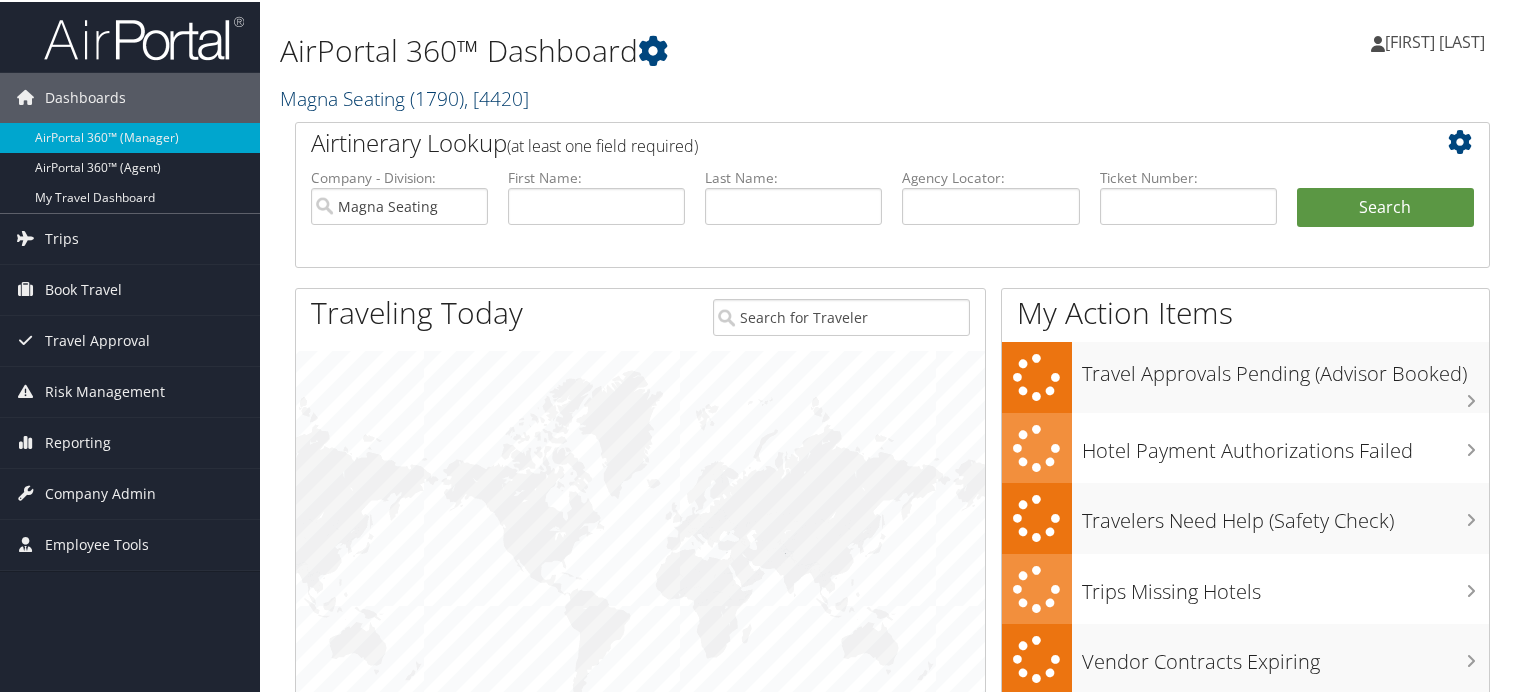 click on "Magna Seating   ( 1790 )  , [ 4420 ]" at bounding box center (404, 96) 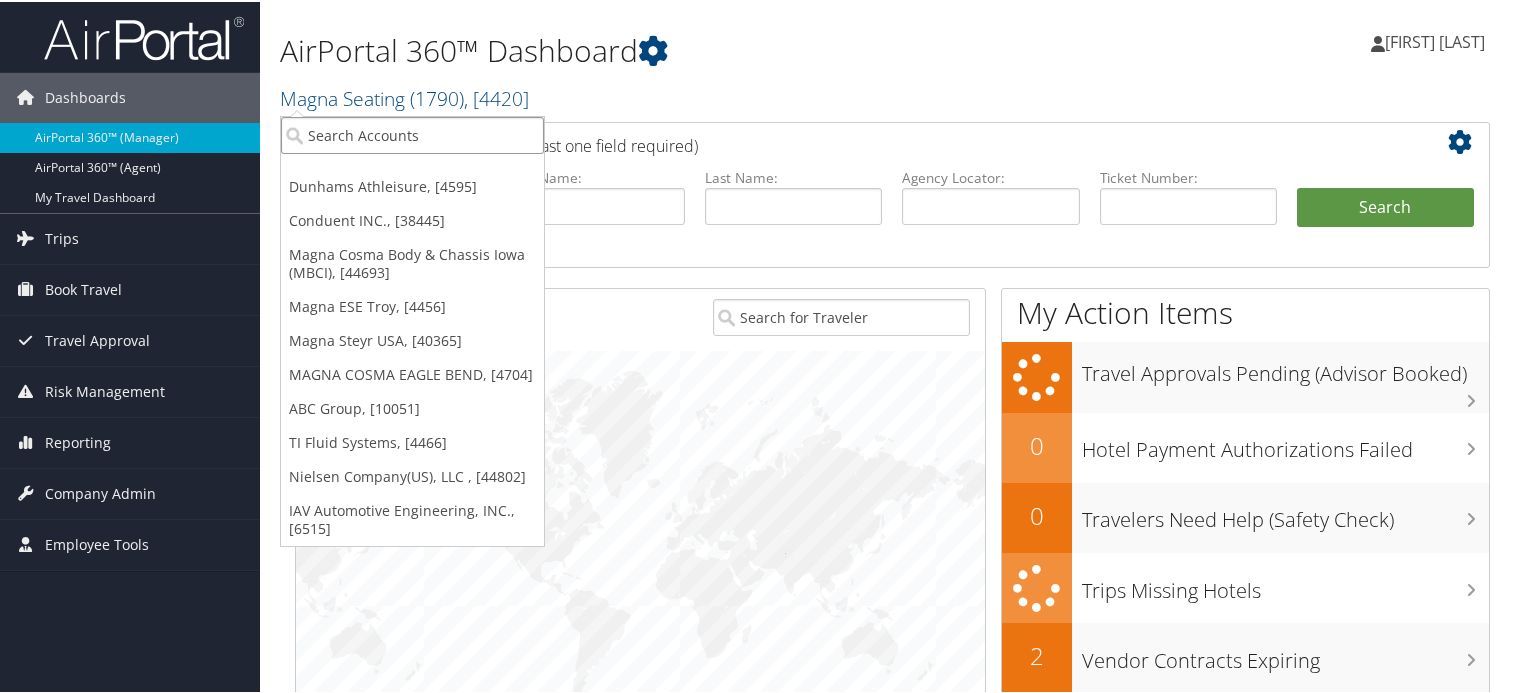 click at bounding box center (412, 133) 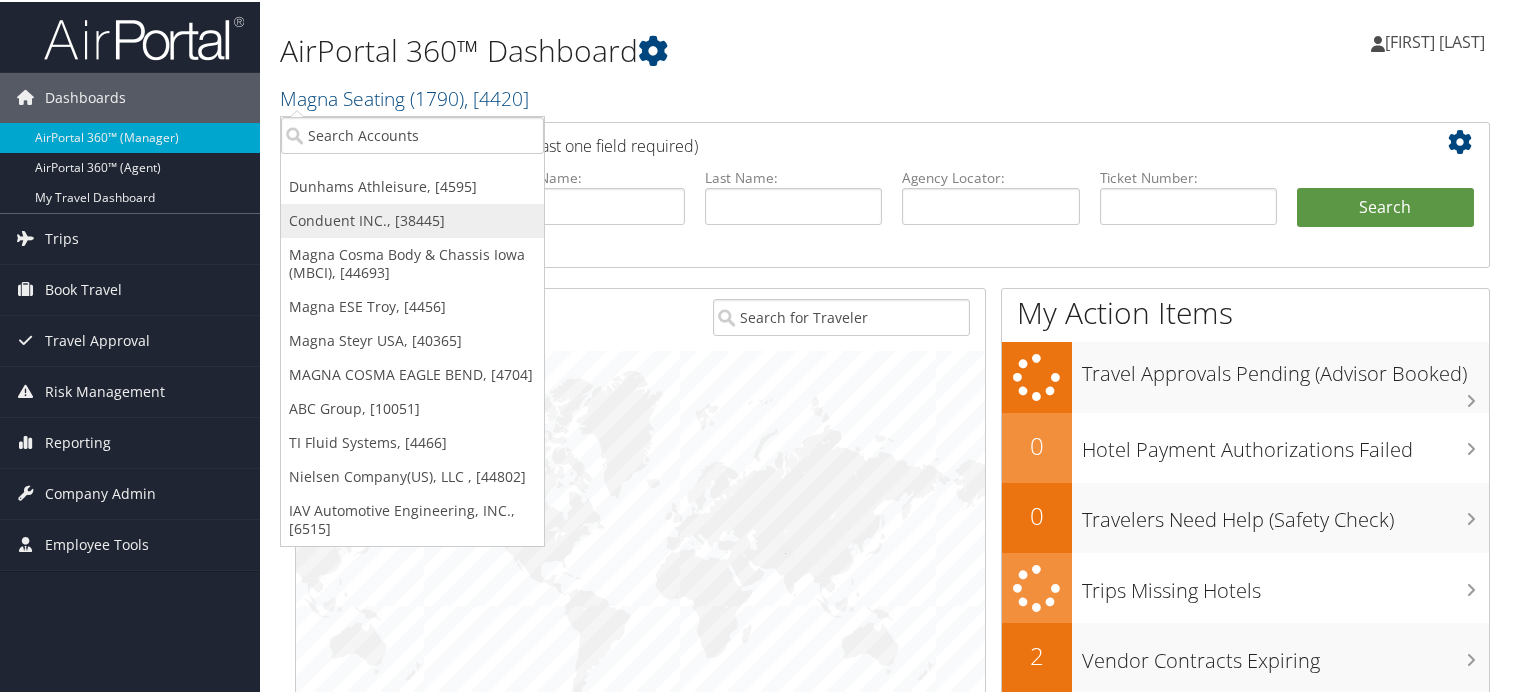 click on "Conduent INC., [38445]" at bounding box center (412, 219) 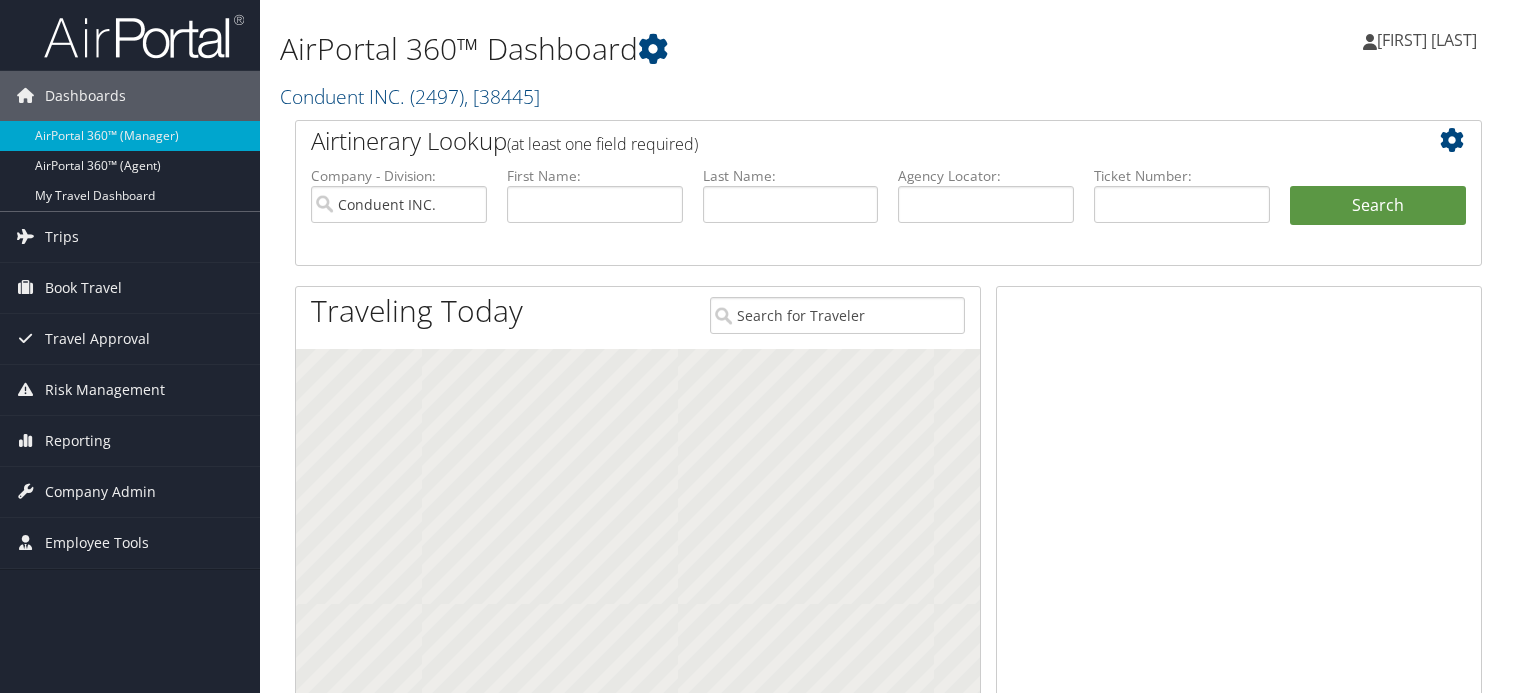 scroll, scrollTop: 0, scrollLeft: 0, axis: both 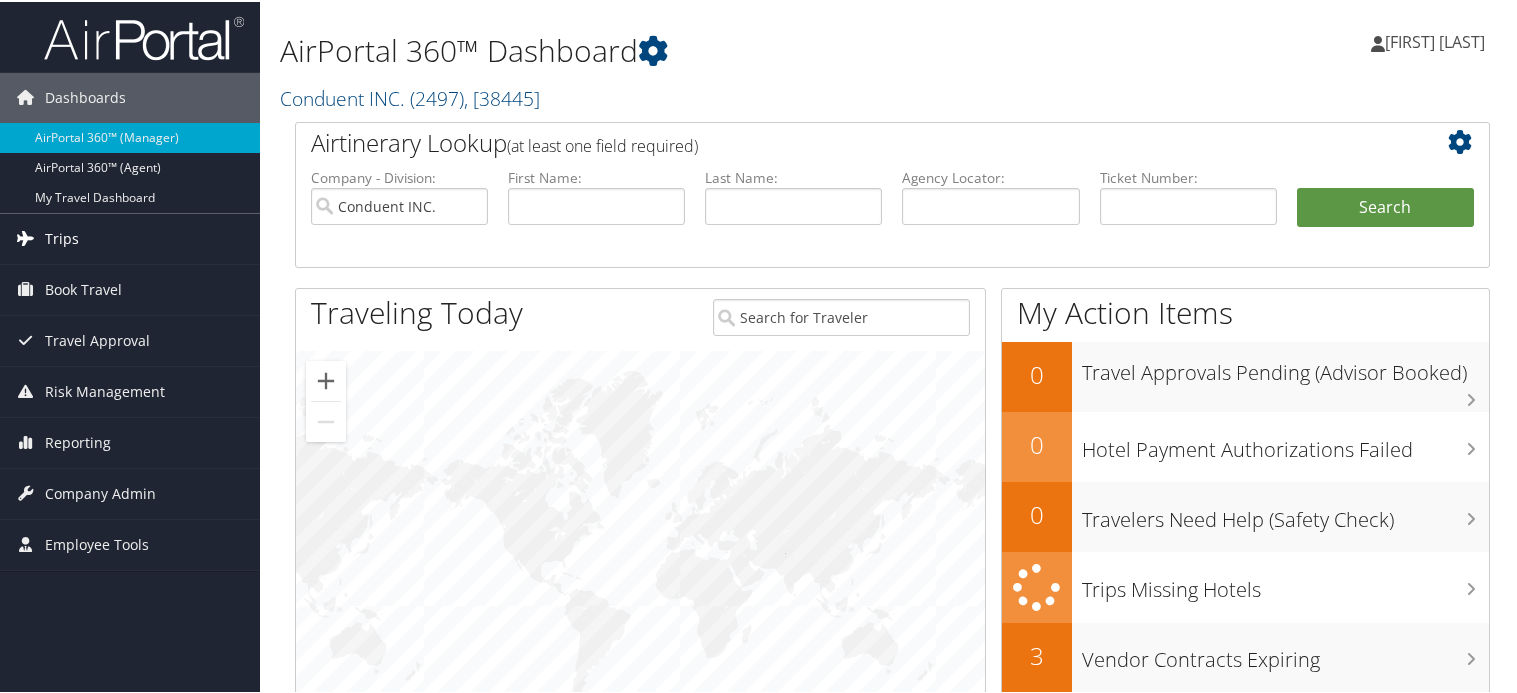 click on "Trips" at bounding box center [62, 237] 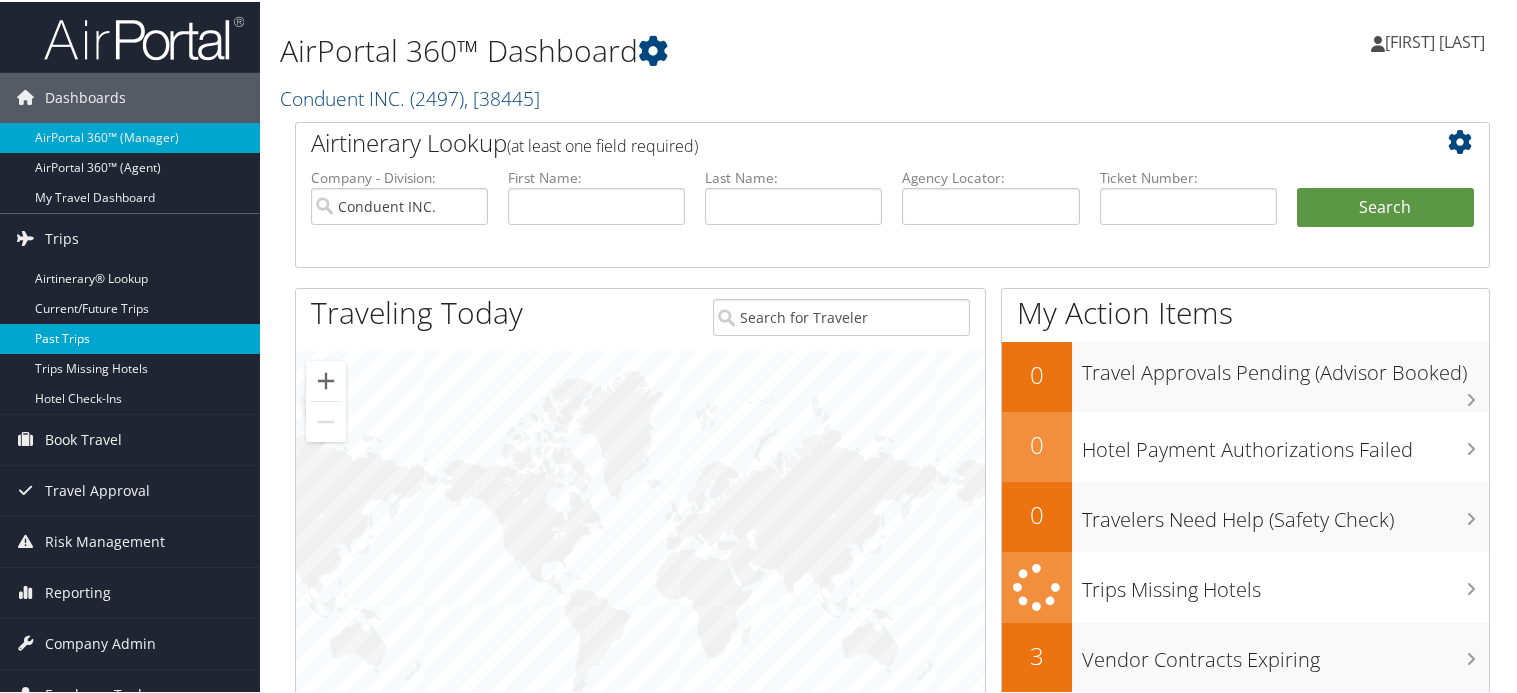 click on "Past Trips" at bounding box center (130, 337) 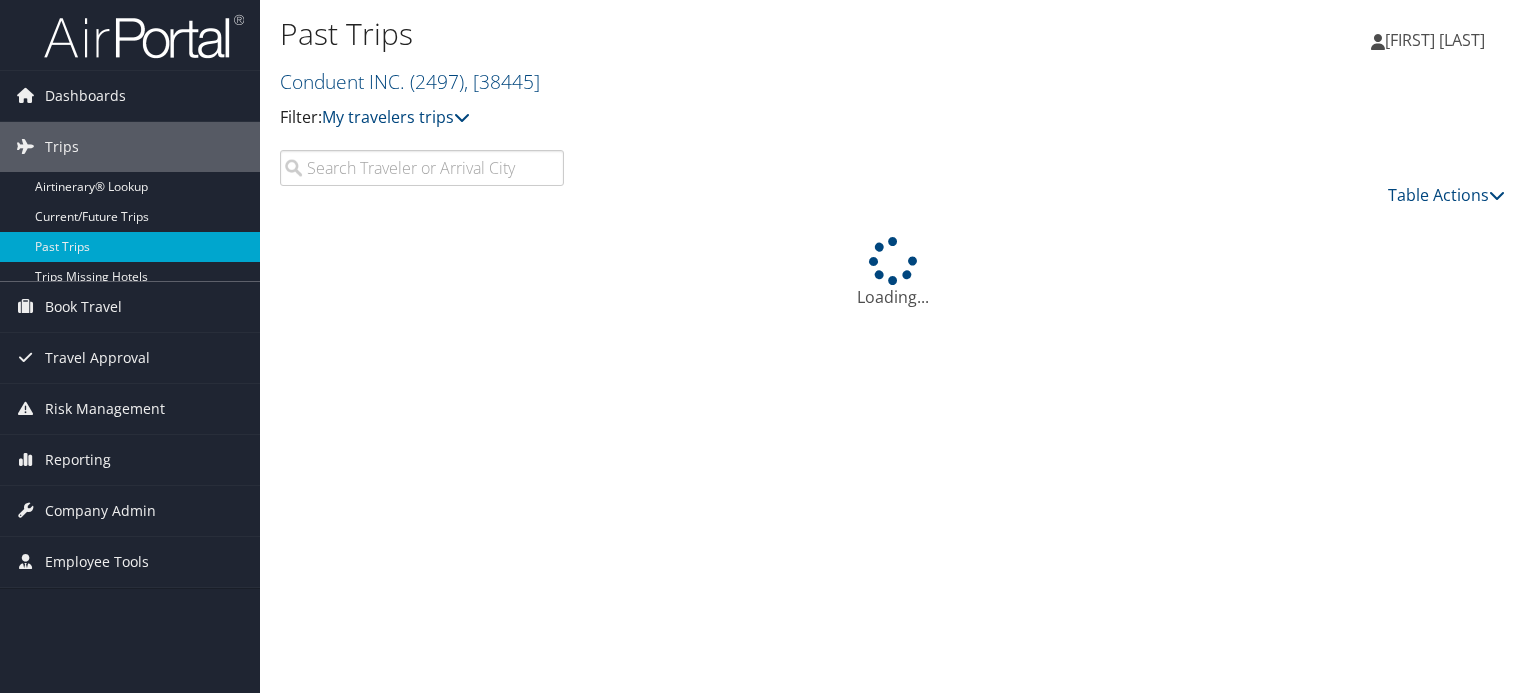 scroll, scrollTop: 0, scrollLeft: 0, axis: both 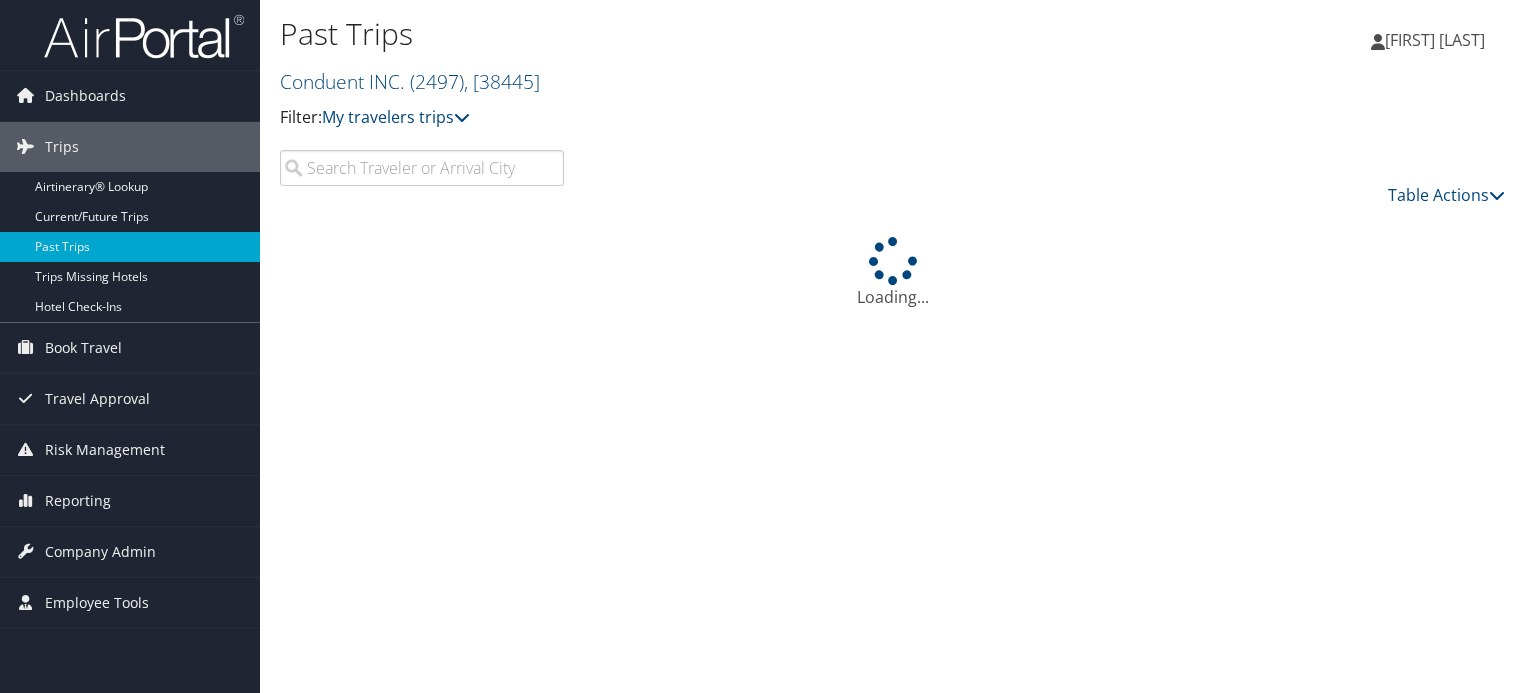 click at bounding box center (422, 168) 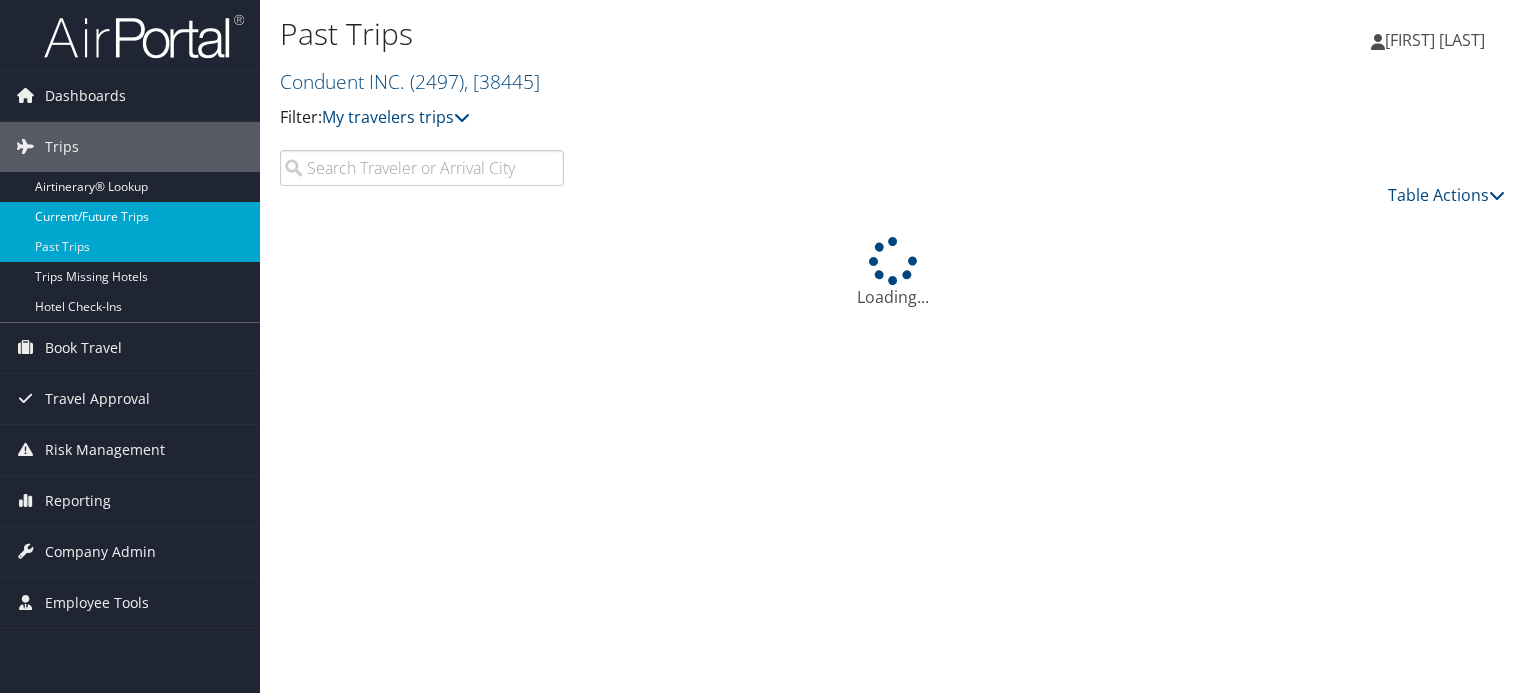 click on "Current/Future Trips" at bounding box center [130, 217] 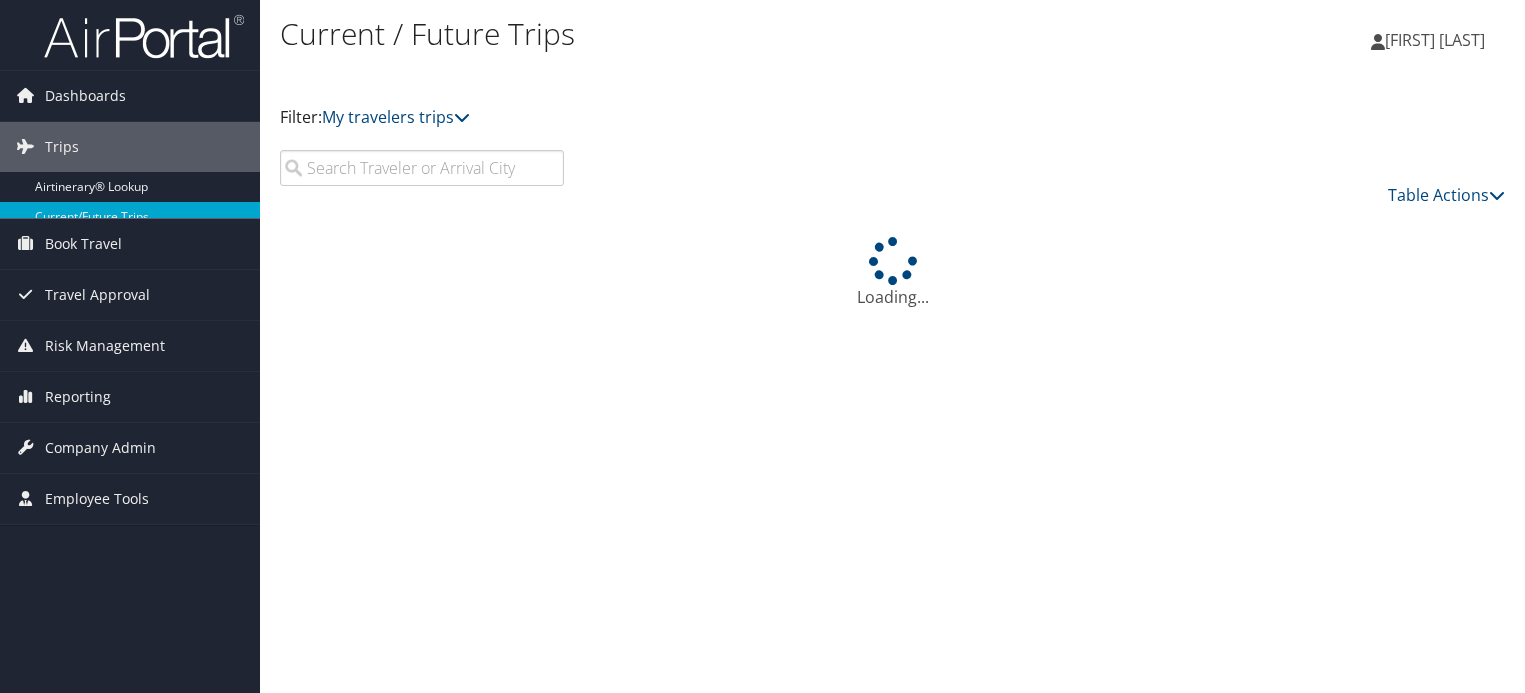 scroll, scrollTop: 0, scrollLeft: 0, axis: both 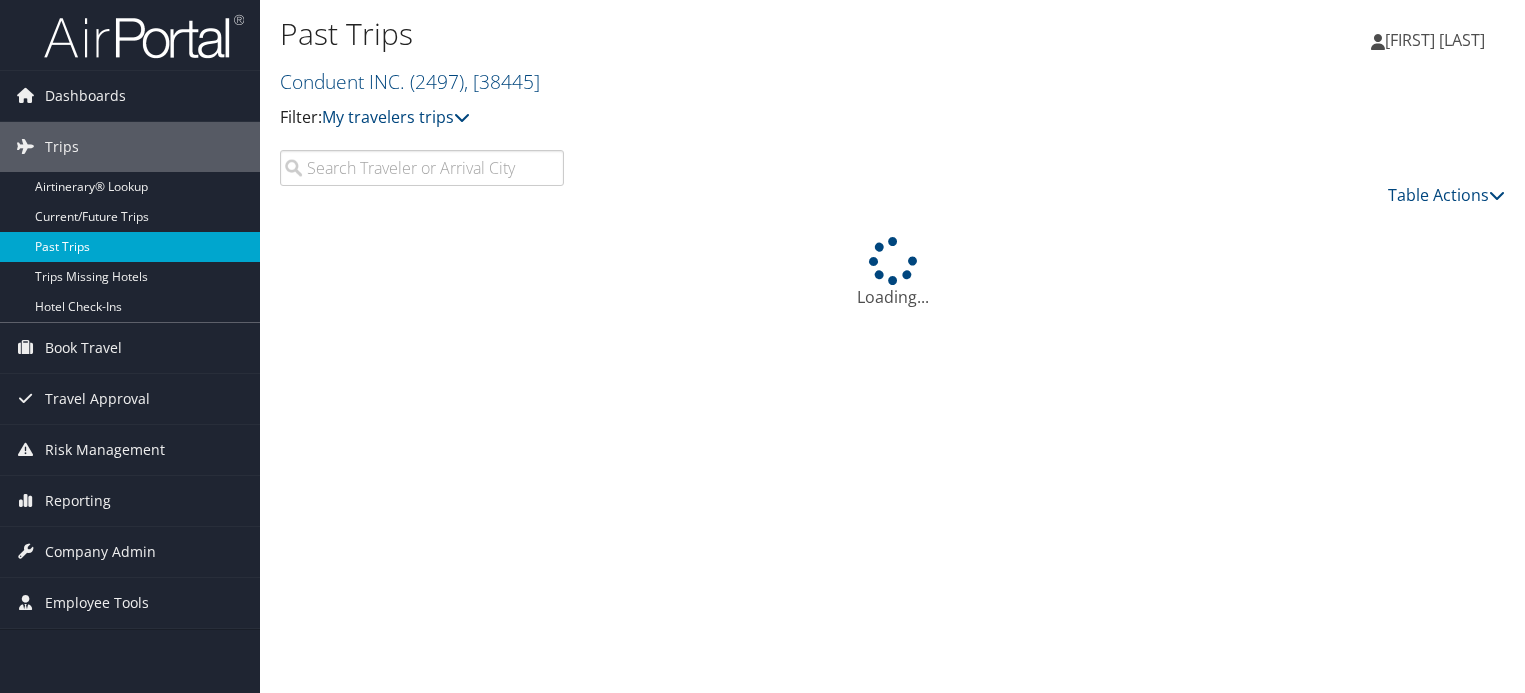 click on "Past Trips" at bounding box center [130, 247] 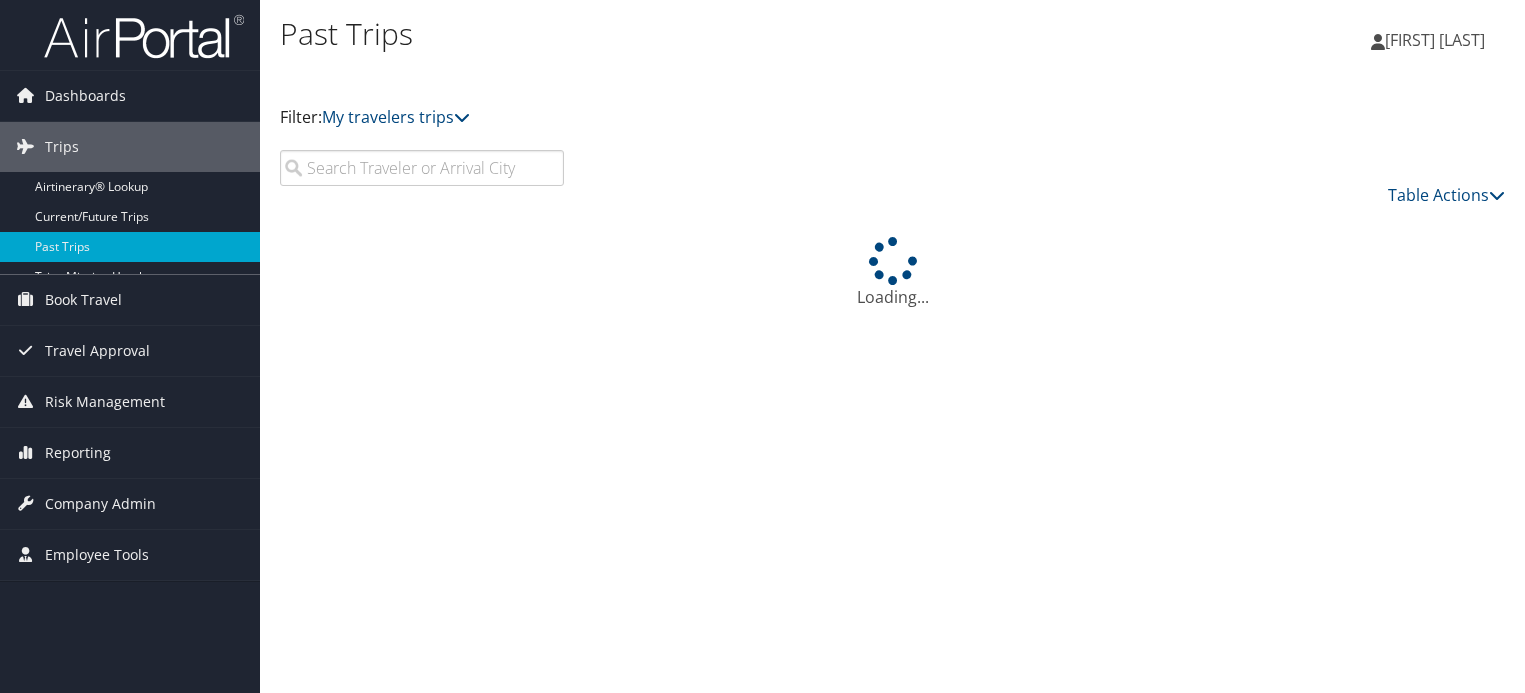 scroll, scrollTop: 0, scrollLeft: 0, axis: both 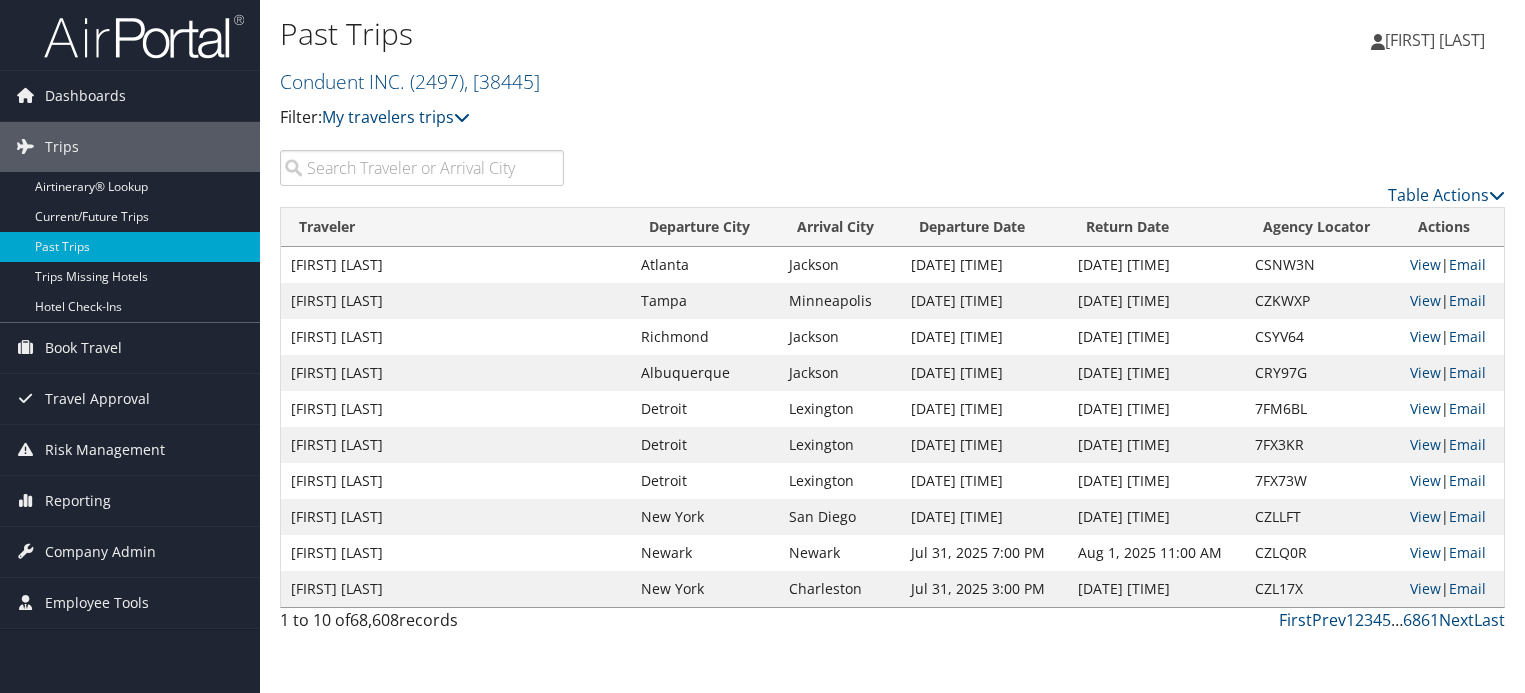 click at bounding box center (422, 168) 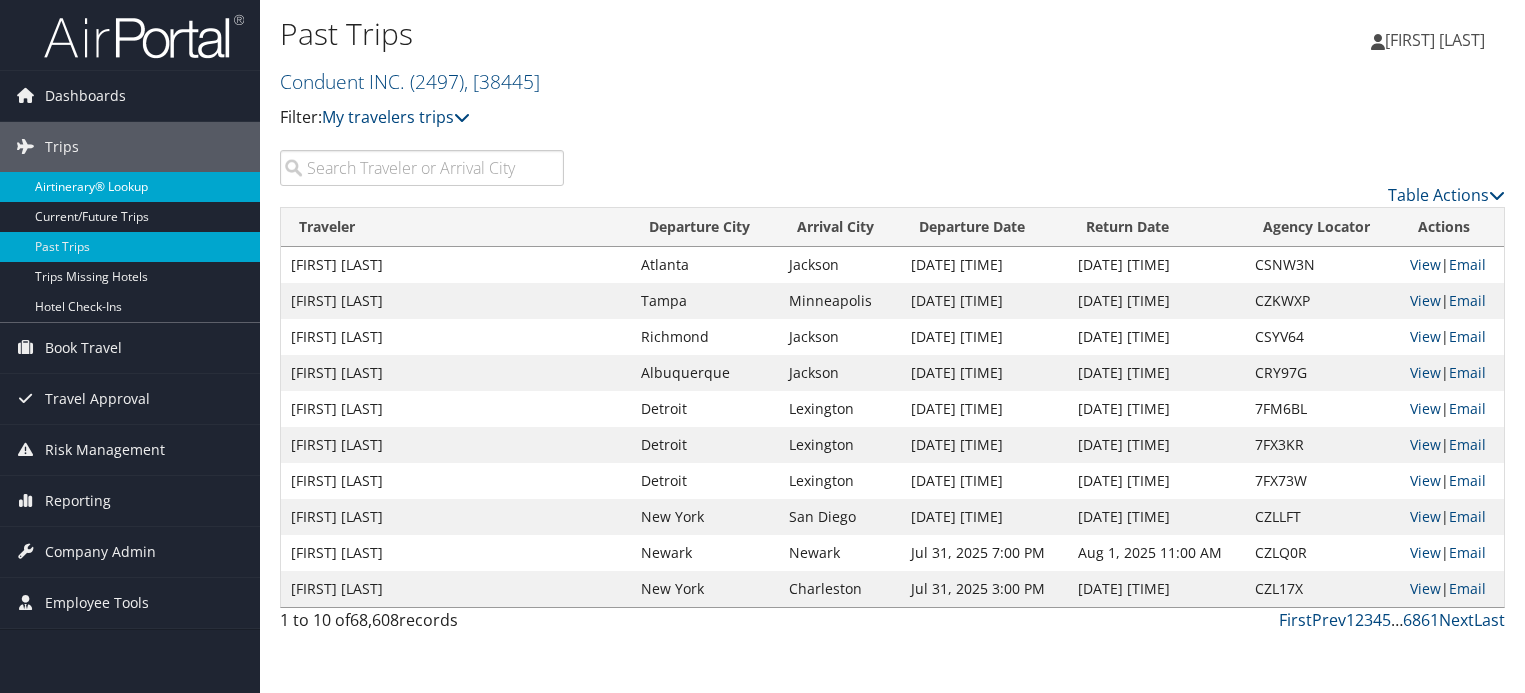 click on "Airtinerary® Lookup" at bounding box center (130, 187) 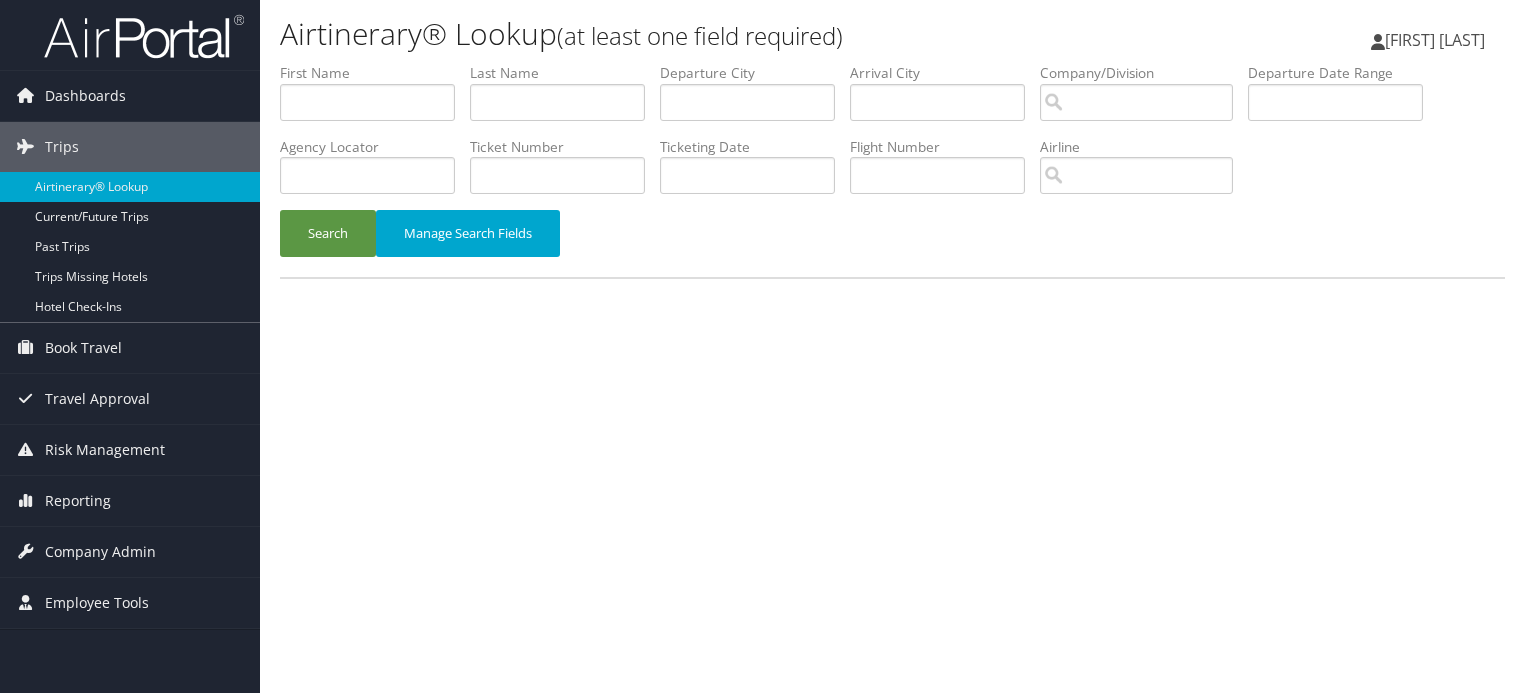 scroll, scrollTop: 0, scrollLeft: 0, axis: both 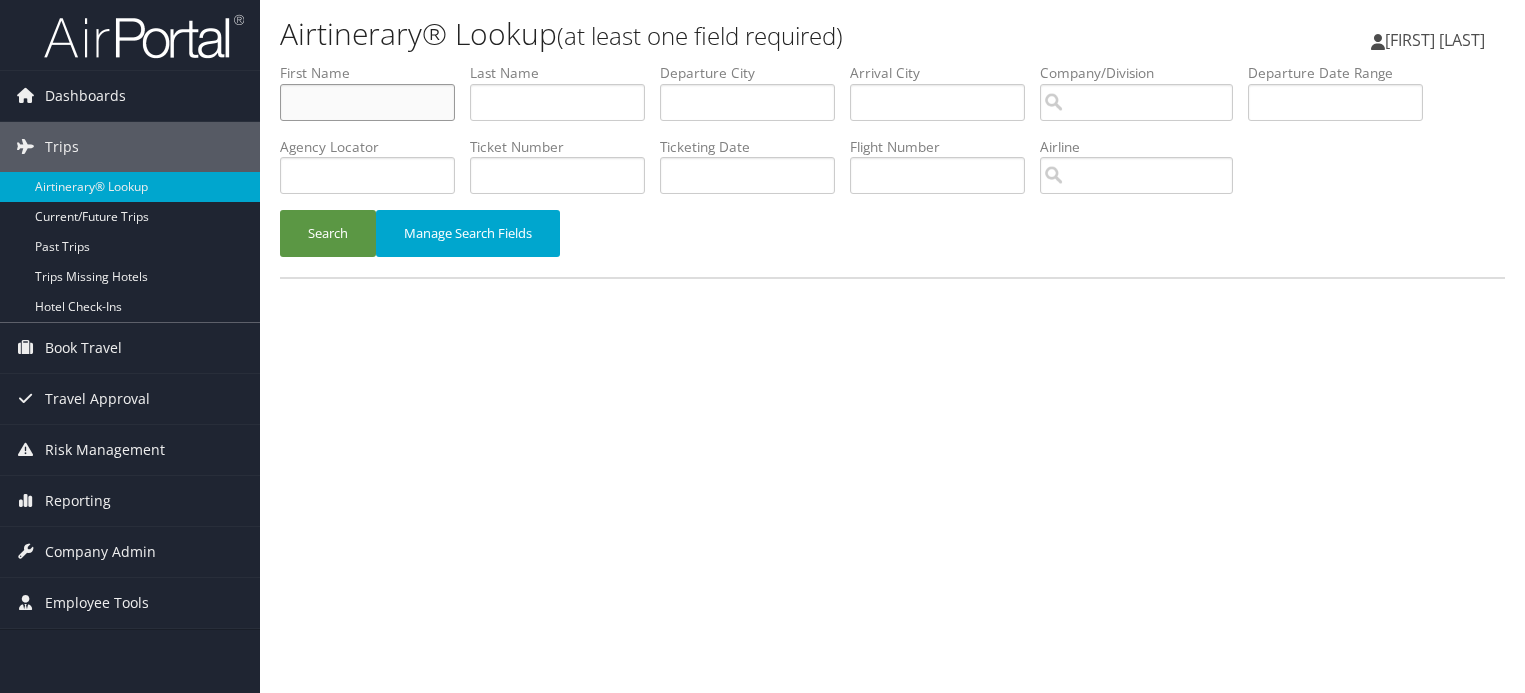 drag, startPoint x: 393, startPoint y: 109, endPoint x: 386, endPoint y: 101, distance: 10.630146 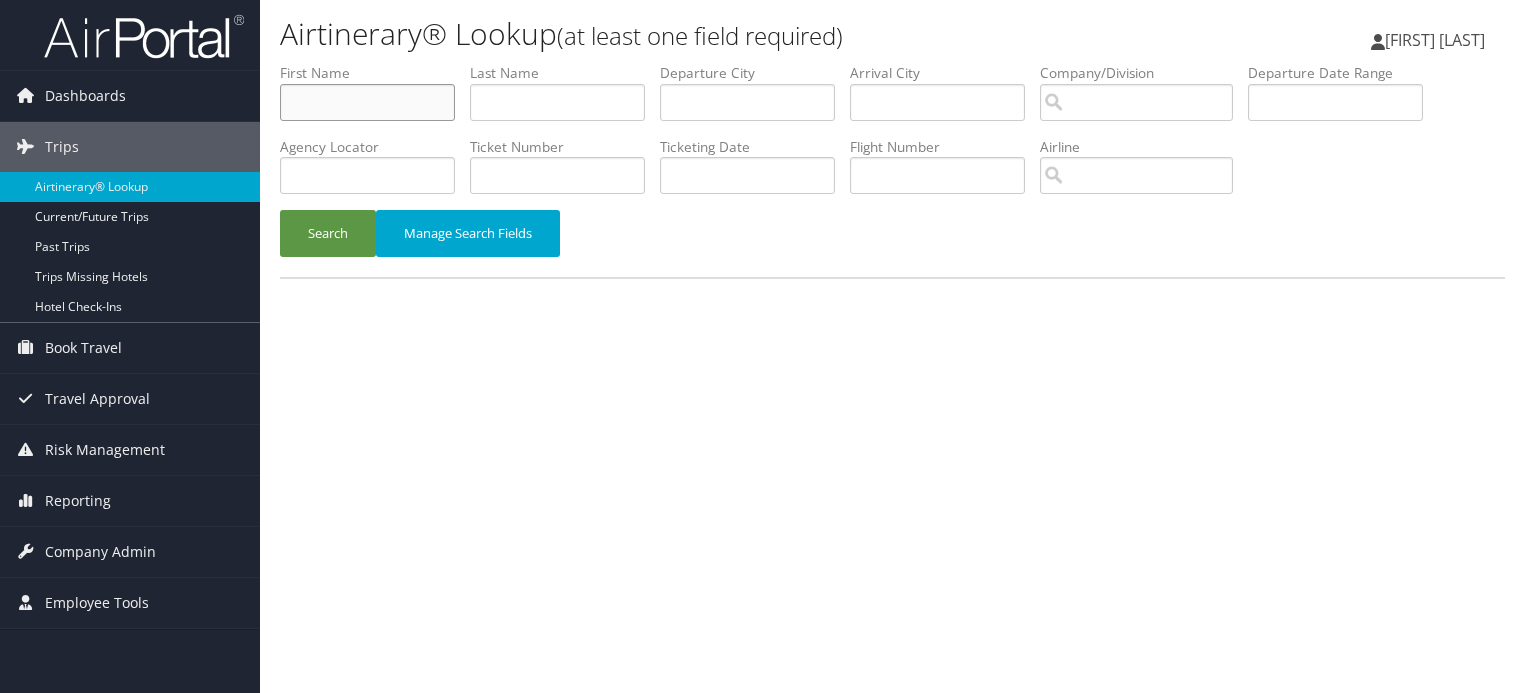 click at bounding box center (367, 102) 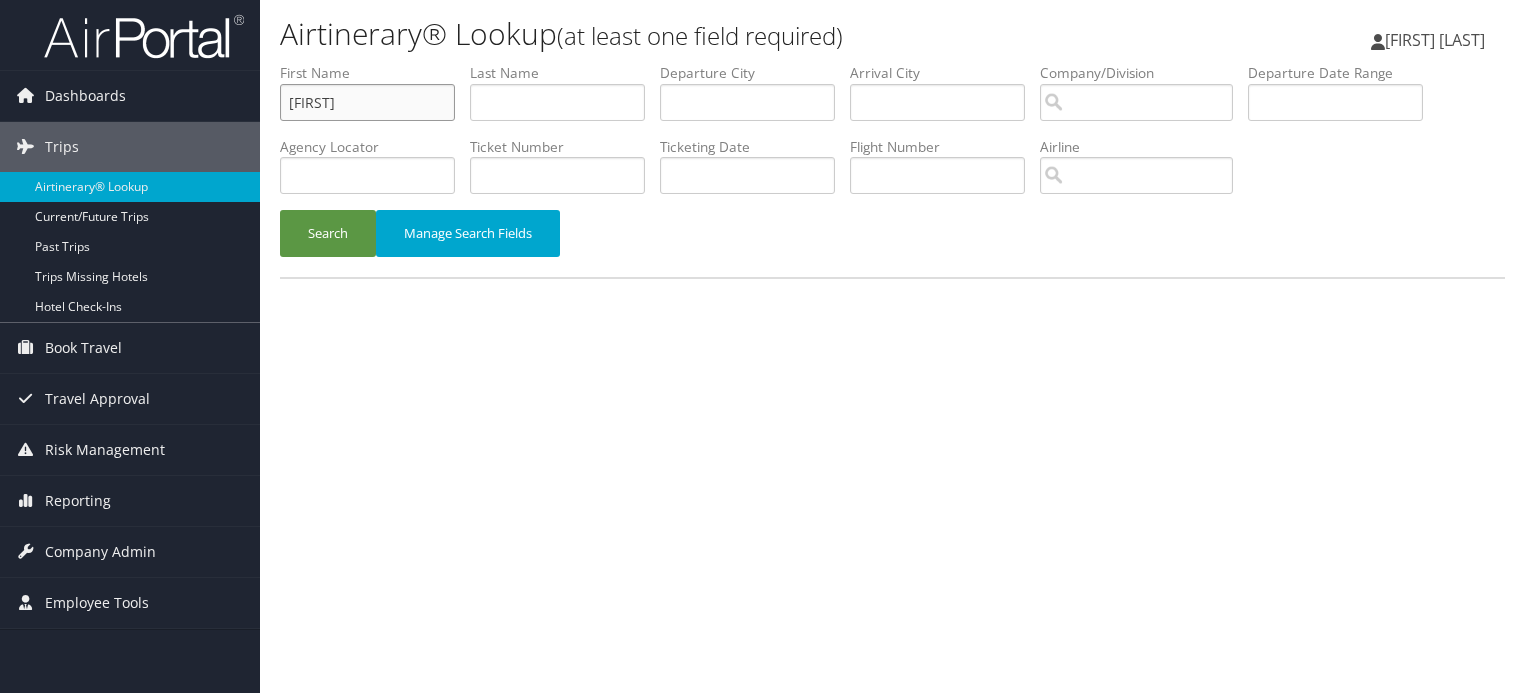type on "[FIRST]" 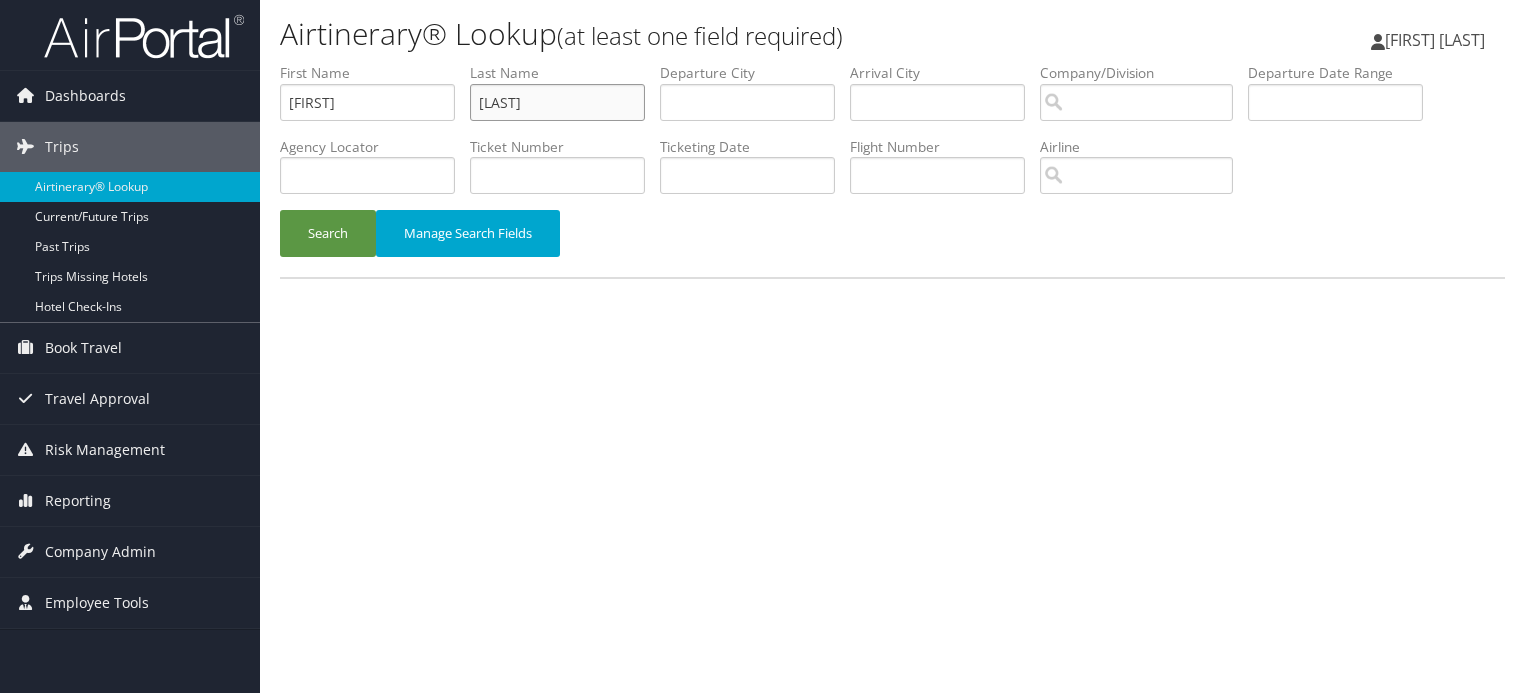 type on "Castle" 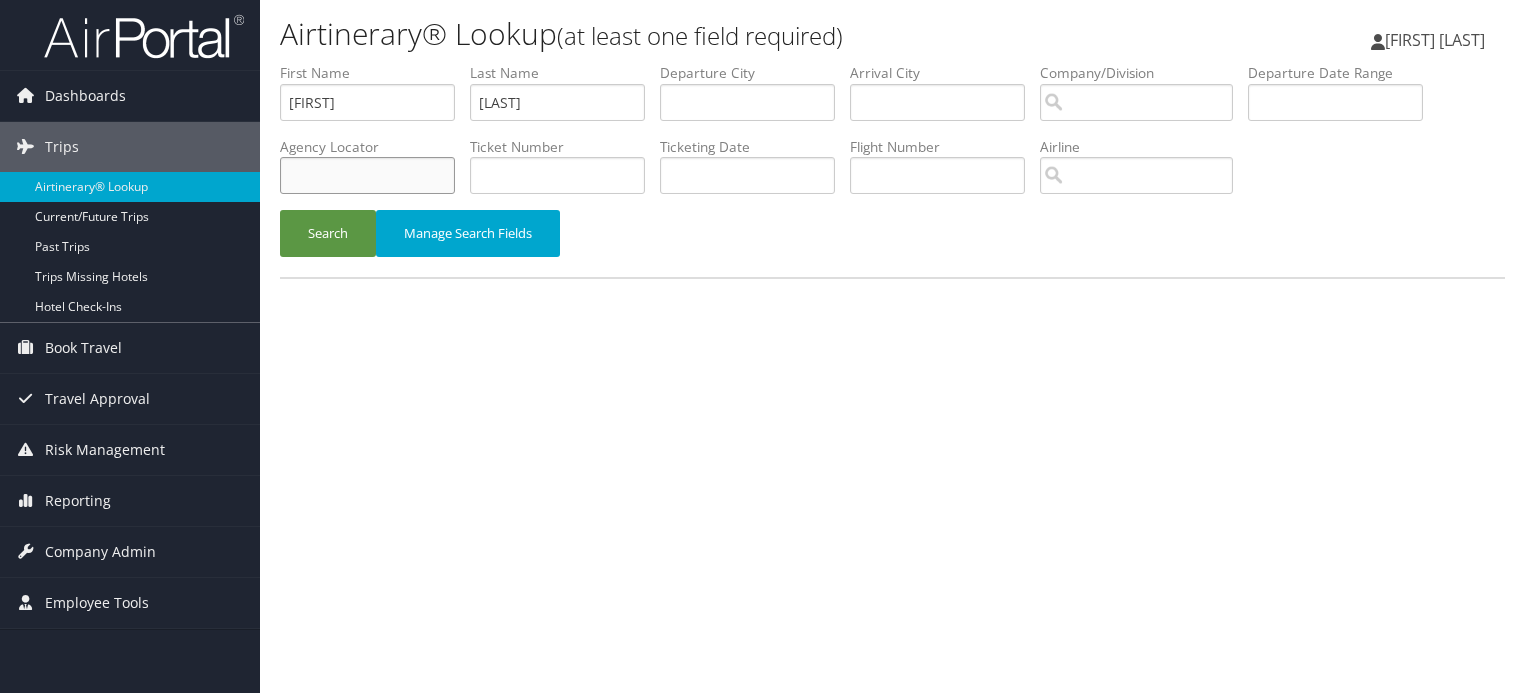 paste on "CPVXLG" 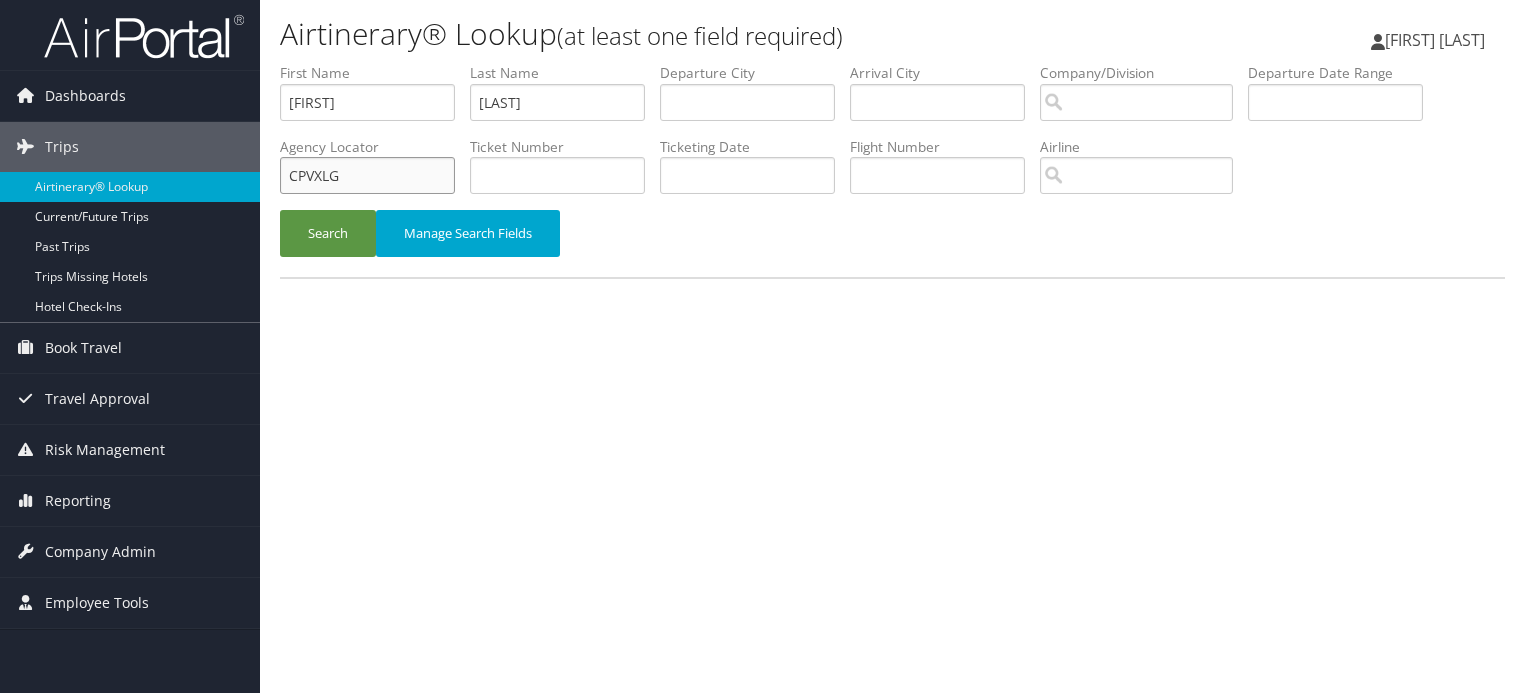 type on "CPVXLG" 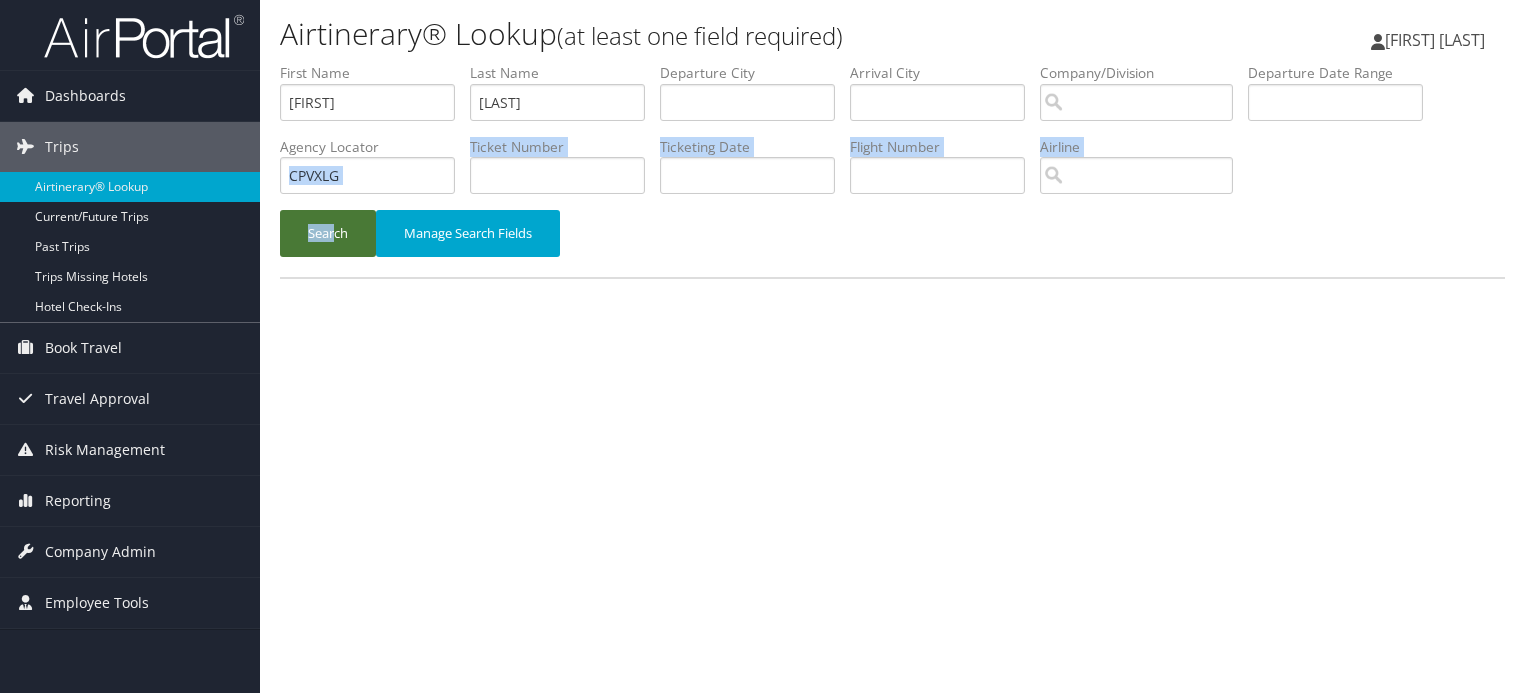 drag, startPoint x: 330, startPoint y: 199, endPoint x: 334, endPoint y: 232, distance: 33.24154 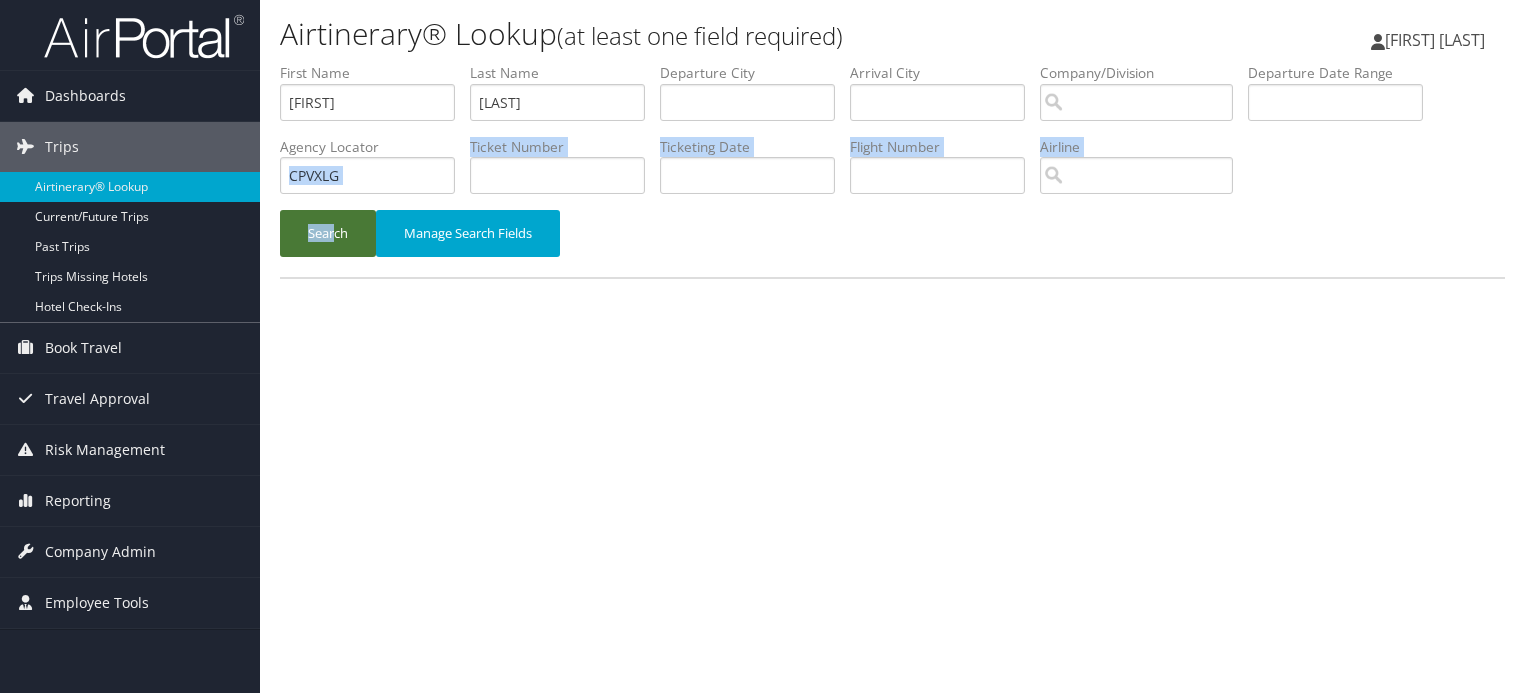 click on "First Name Edward Last Name Castle Departure City Arrival City Company/Division Airport/City Code Departure Date Range Agency Locator CPVXLG Ticket Number Ticketing Date Invoice Number Flight Number Agent Name Air Confirmation Hotel Confirmation Credit Card - Last 4 Digits Airline Car Rental Chain Hotel Chain Rail Vendor Authorization Billable Client Code Cost Center Department Explanation Manager ID Project Purpose Region Traveler ID Search Manage Search Fields" at bounding box center (892, 170) 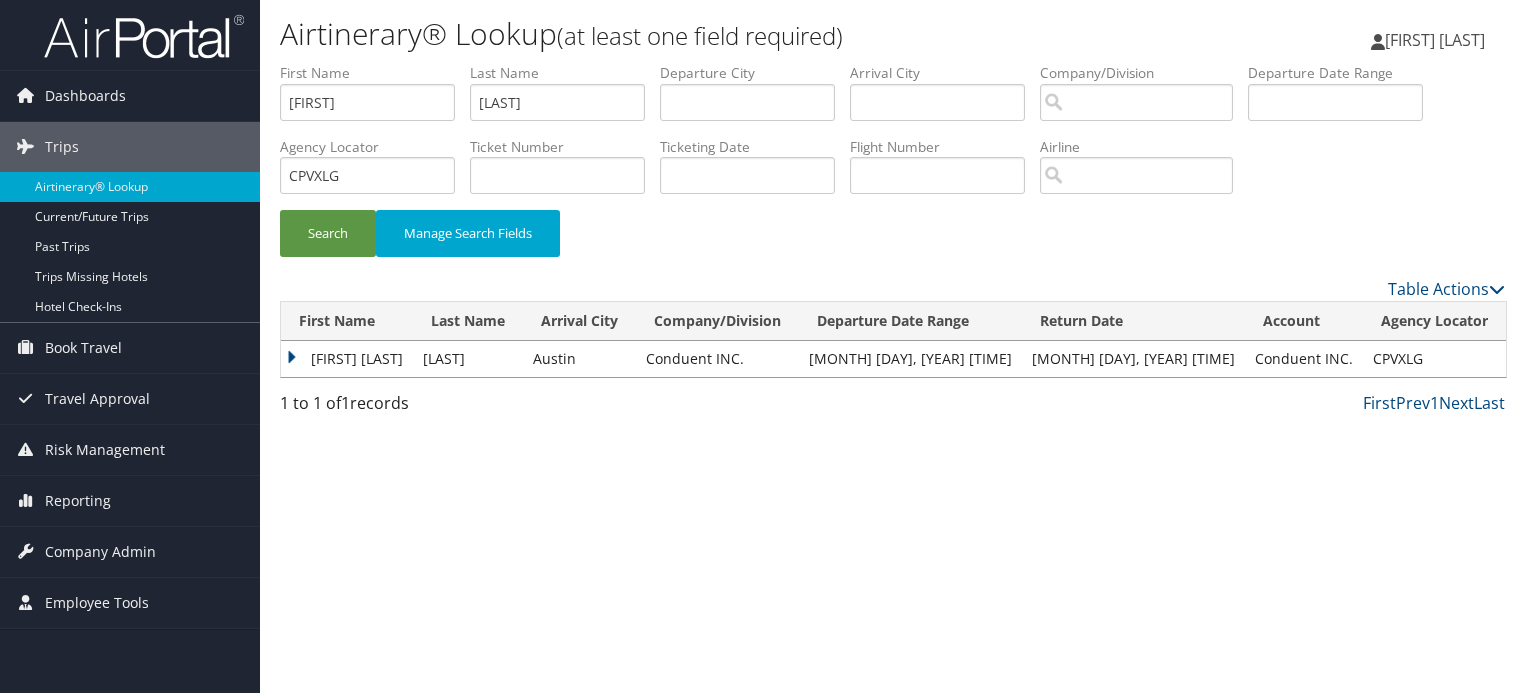 click on "CPVXLG" at bounding box center (1434, 359) 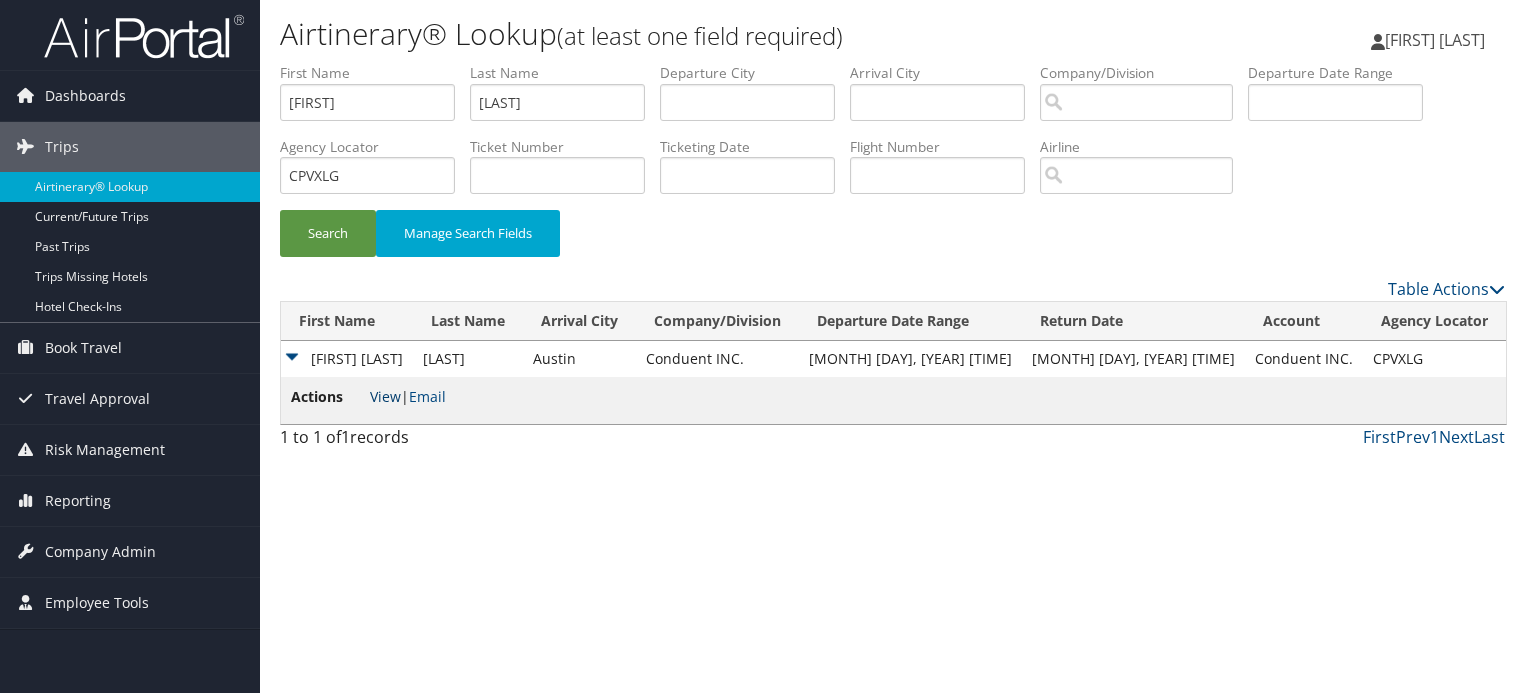 click on "View" at bounding box center (385, 396) 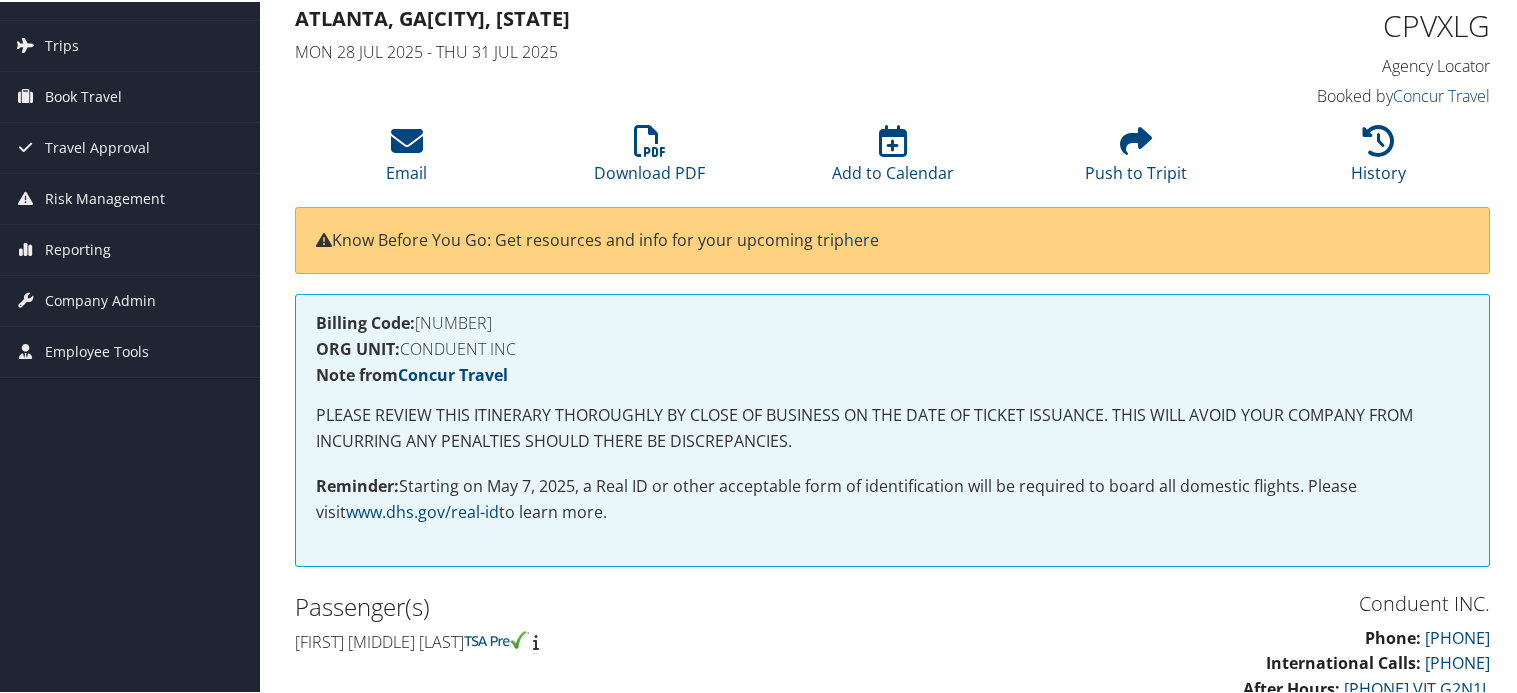 scroll, scrollTop: 0, scrollLeft: 0, axis: both 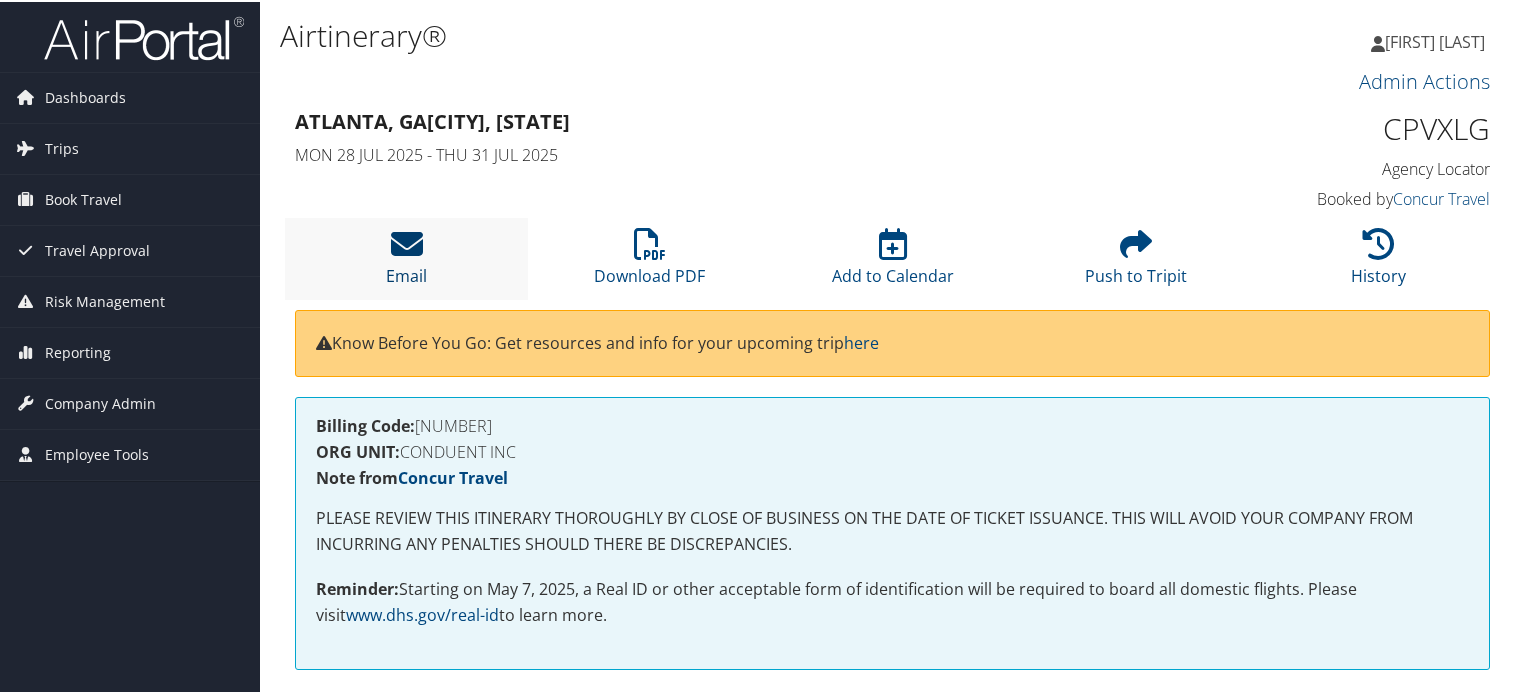 click at bounding box center (407, 242) 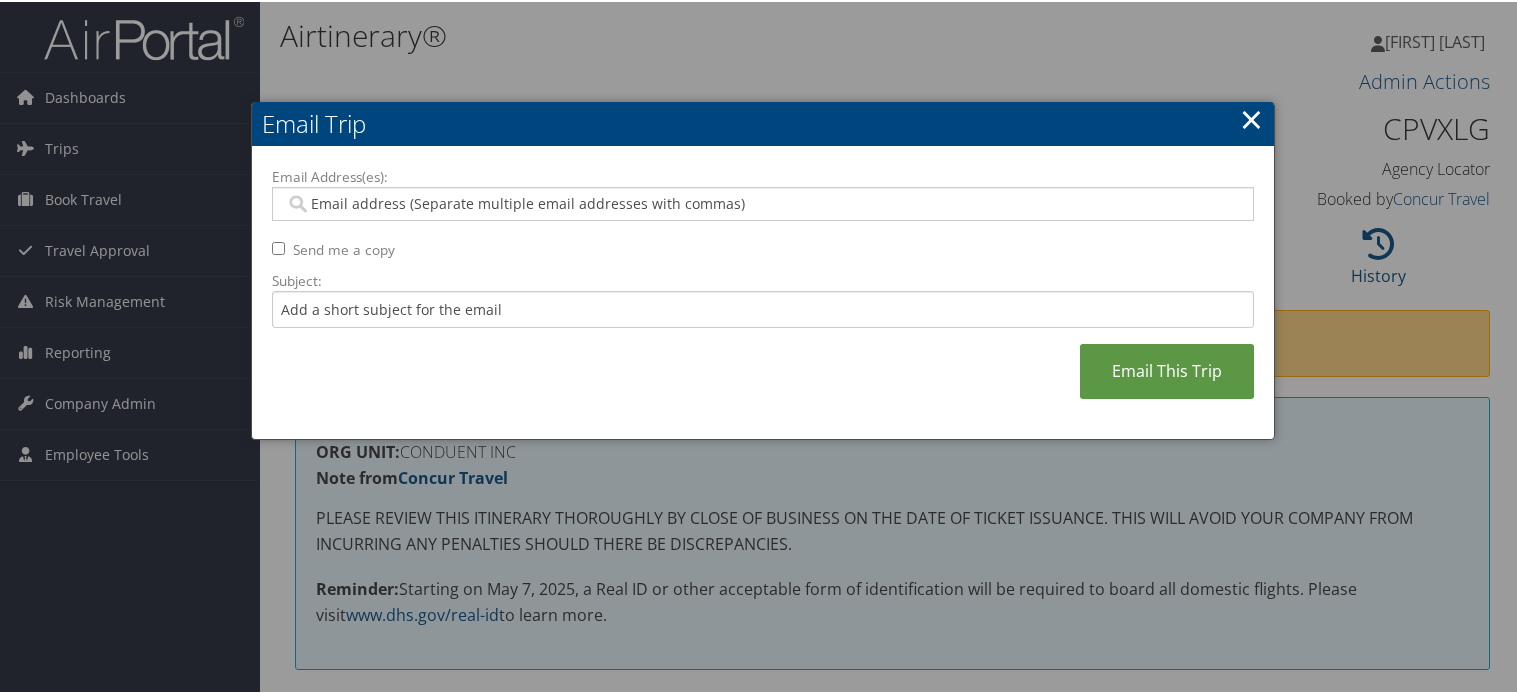 click on "Email Address(es):" at bounding box center (762, 202) 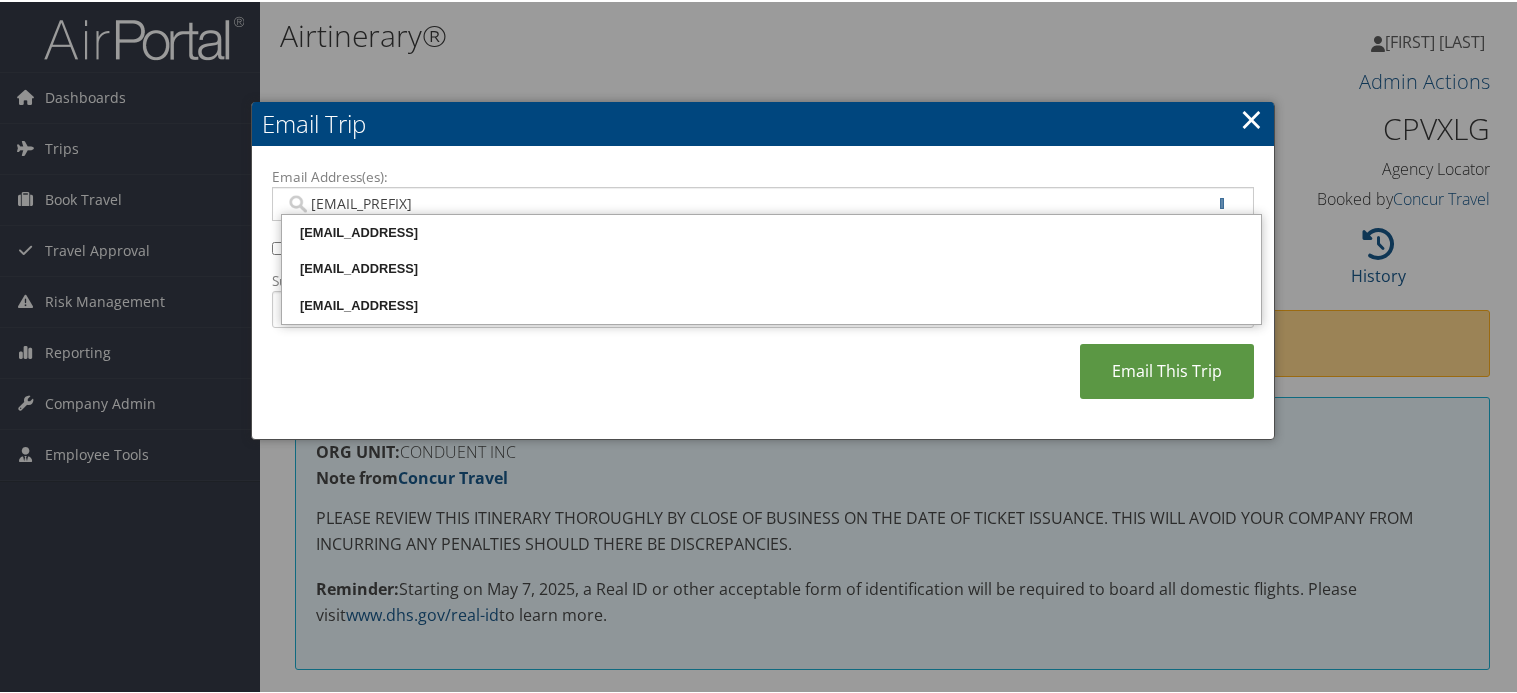type on "[EMAIL_PREFIX]" 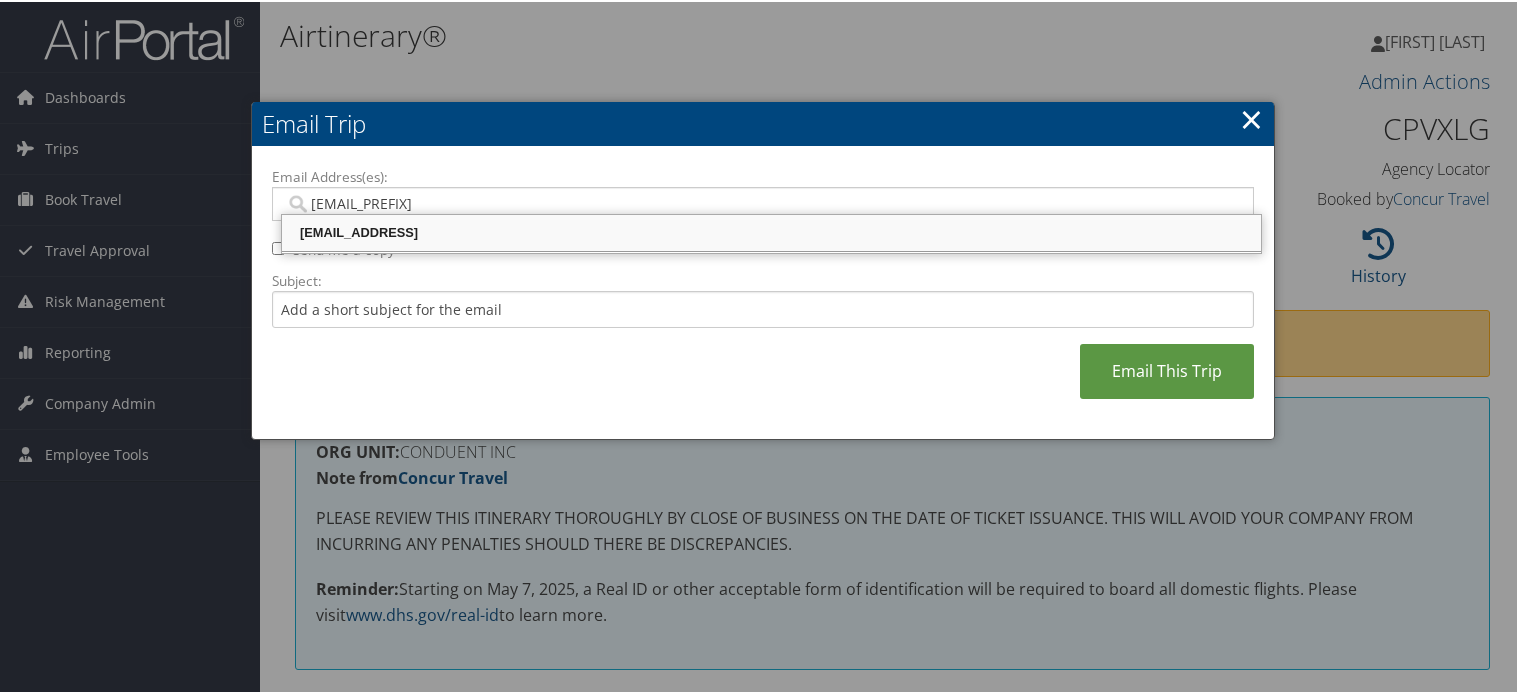 click on "[EMAIL_ADDRESS]" at bounding box center (771, 231) 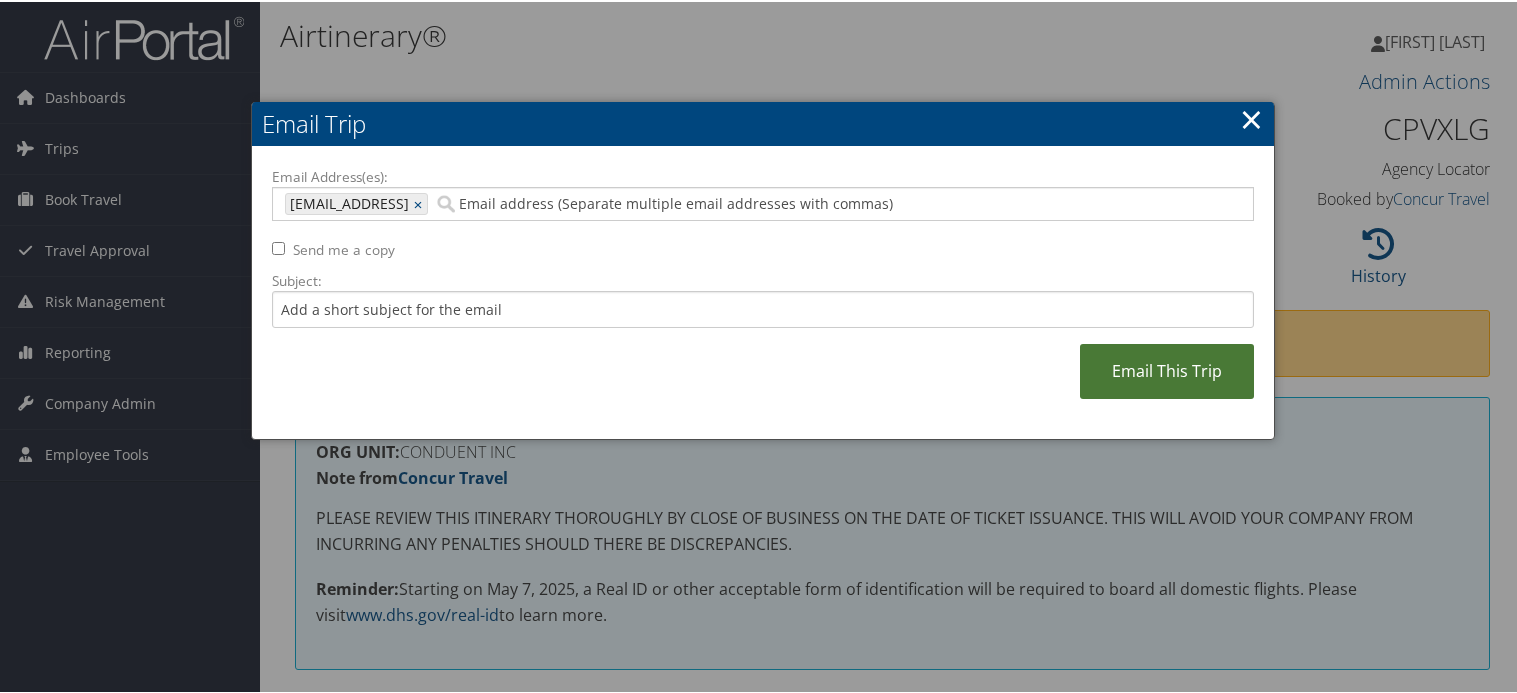 click on "Email This Trip" at bounding box center [1167, 369] 